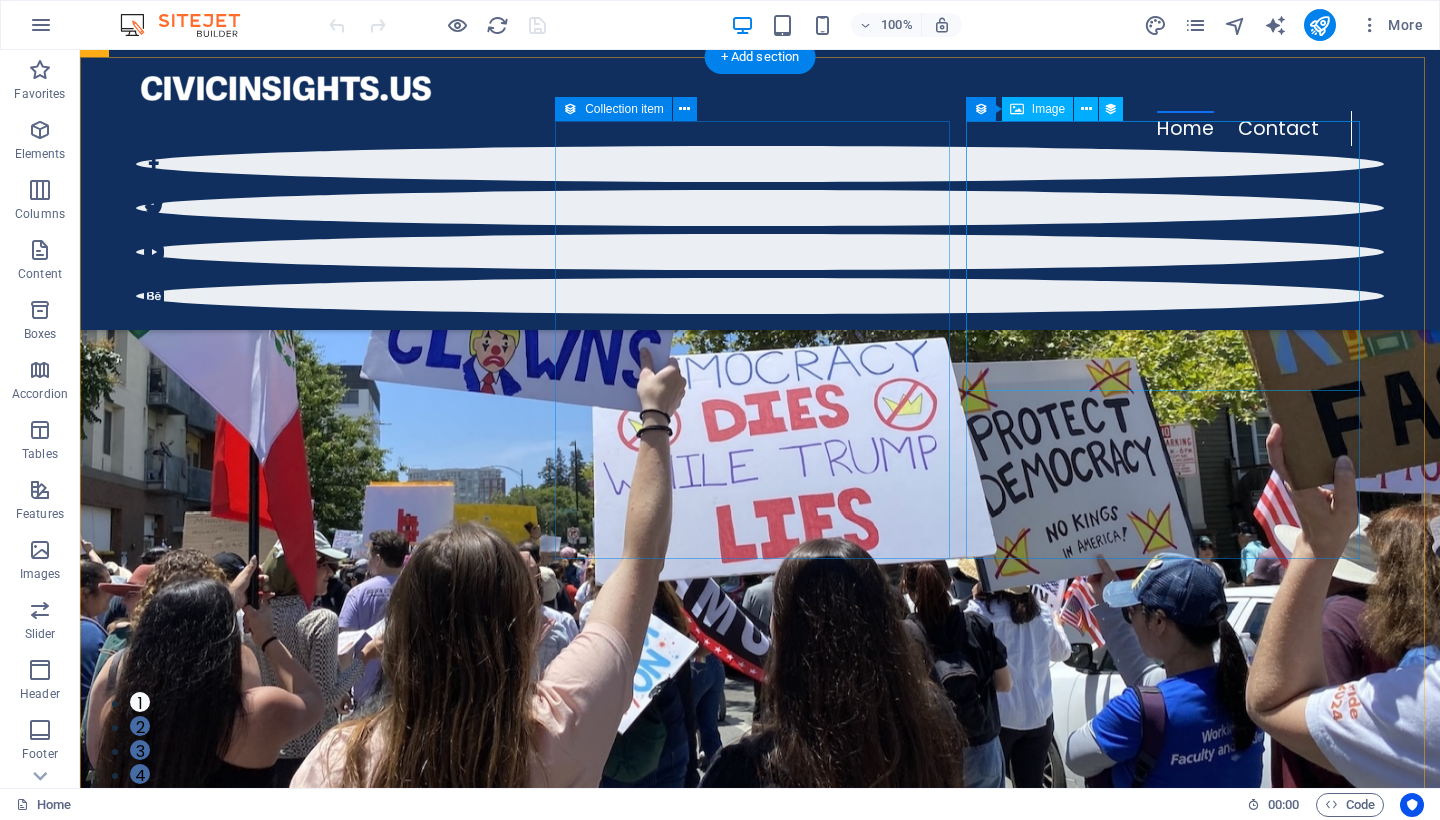 scroll, scrollTop: 0, scrollLeft: 0, axis: both 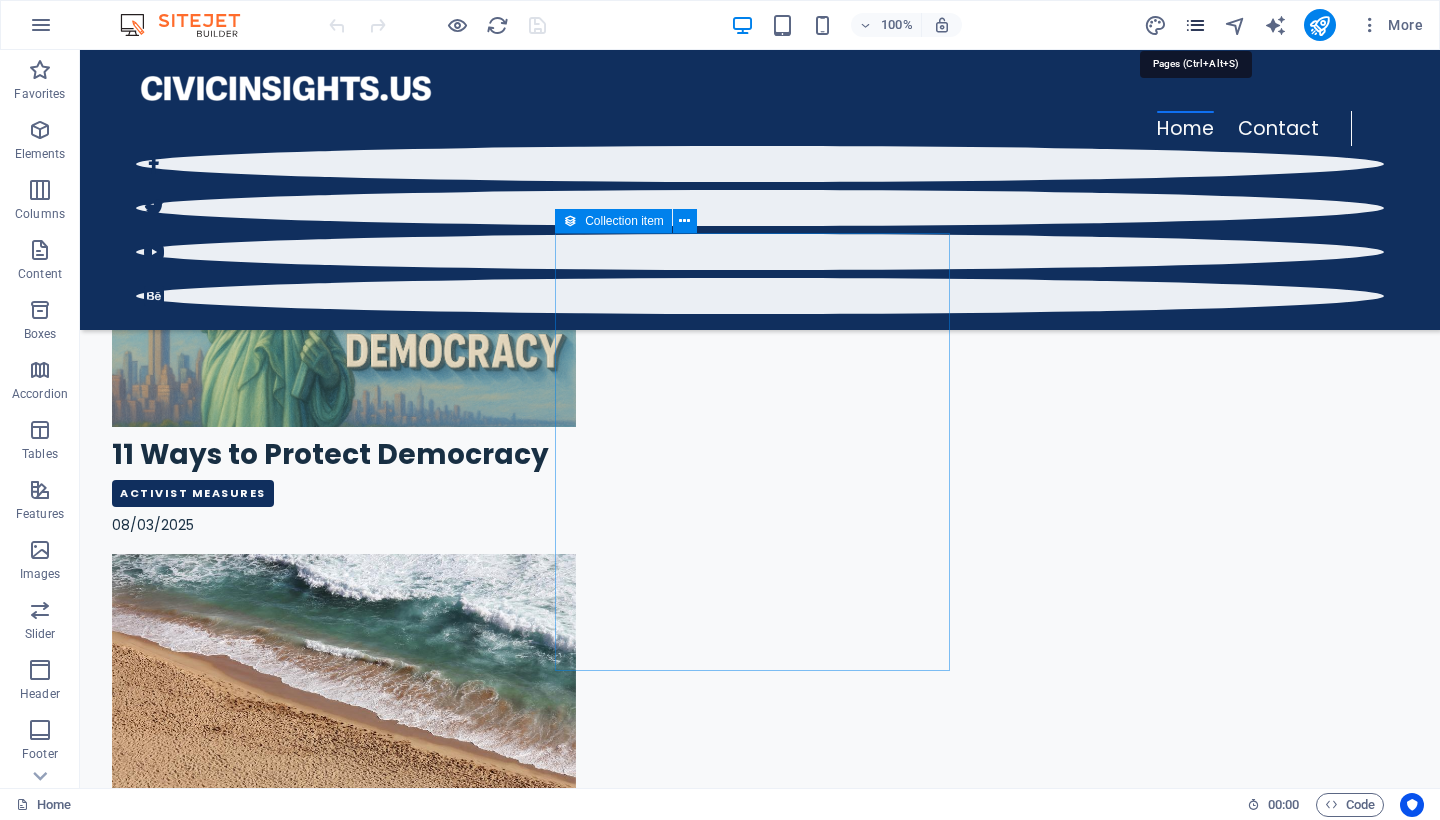 click at bounding box center [1195, 25] 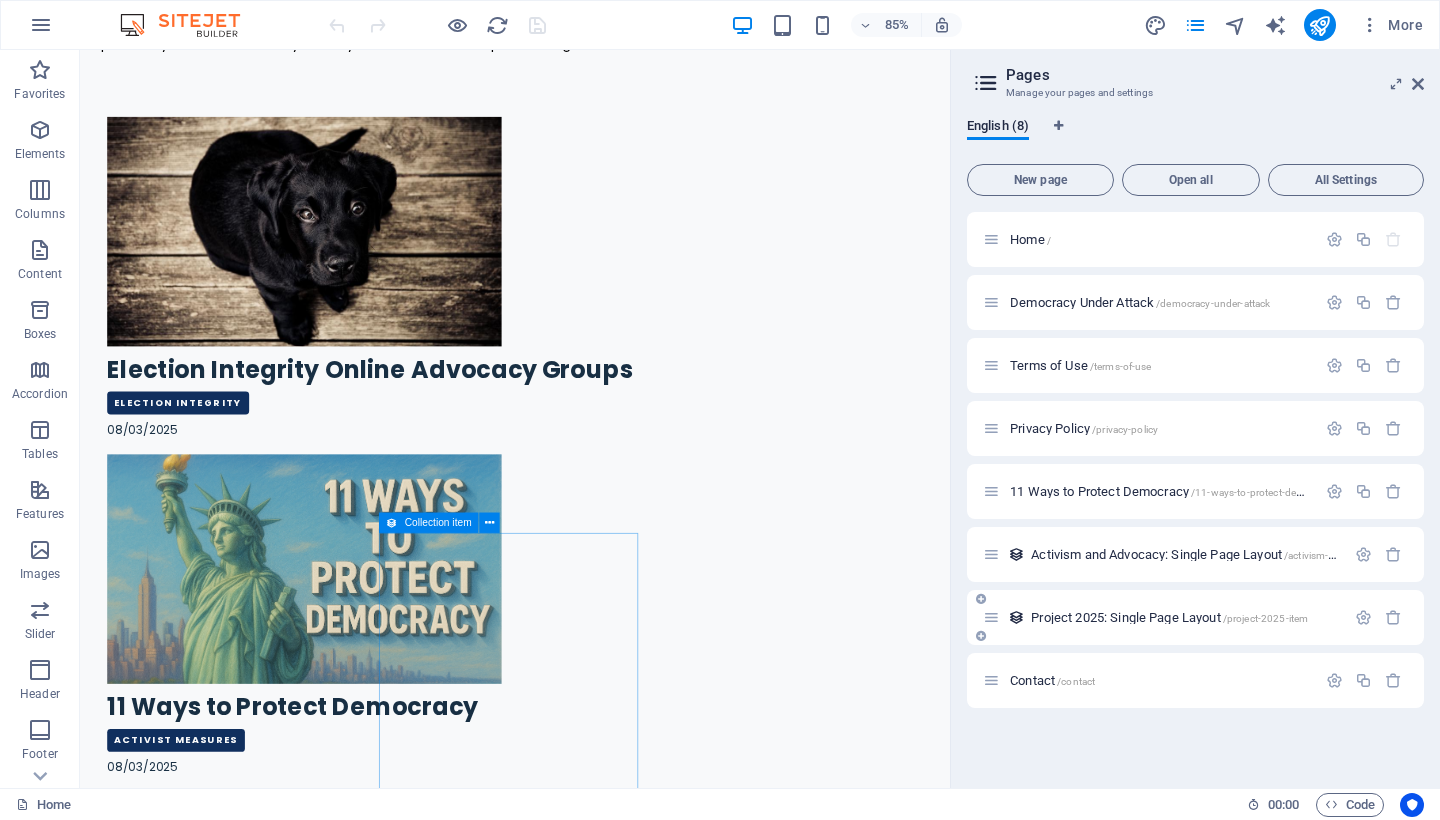 click on "Project 2025: Single Page Layout /project-2025-item" at bounding box center (1164, 617) 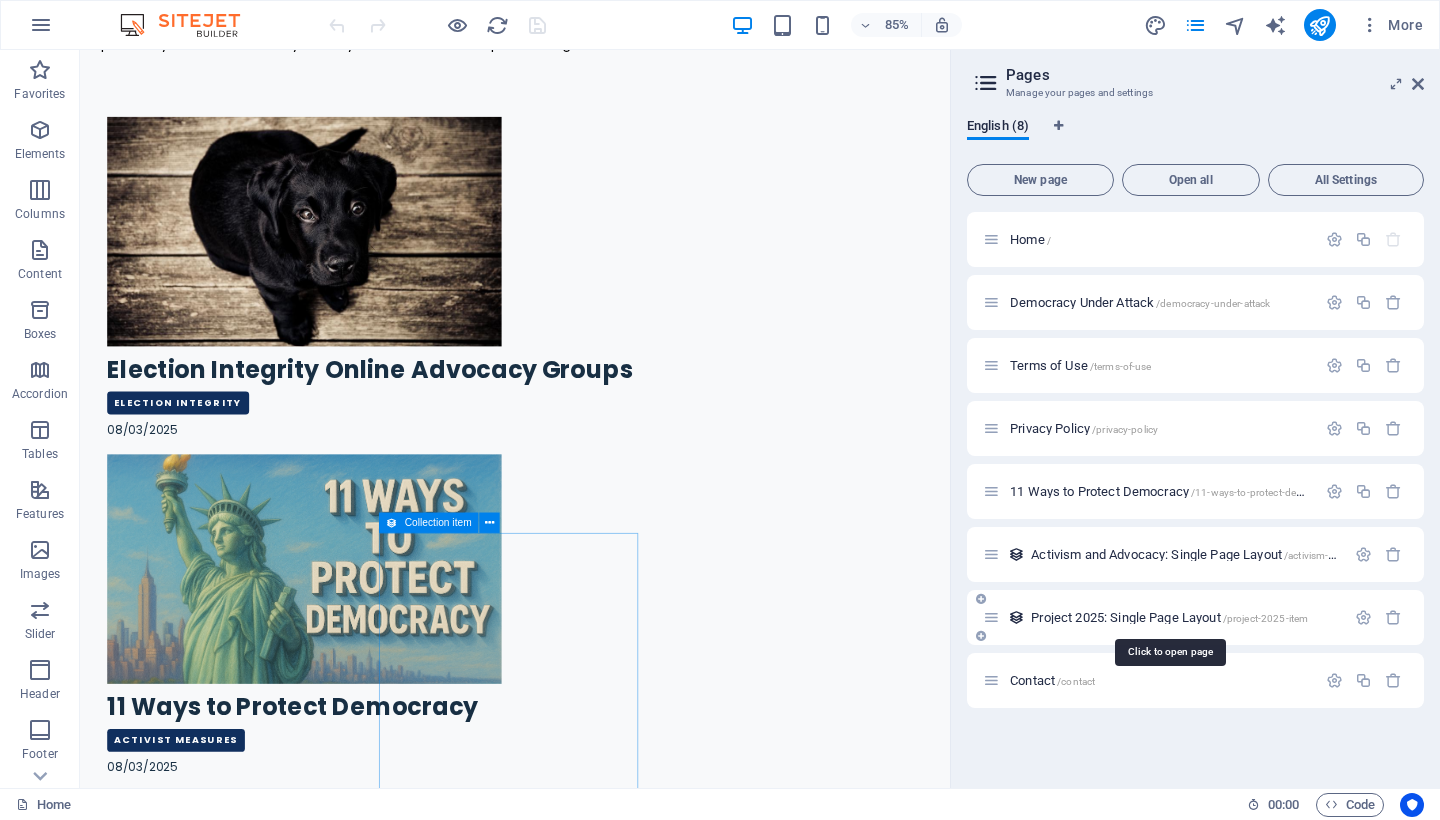 click on "Project 2025: Single Page Layout /project-2025-item" at bounding box center (1169, 617) 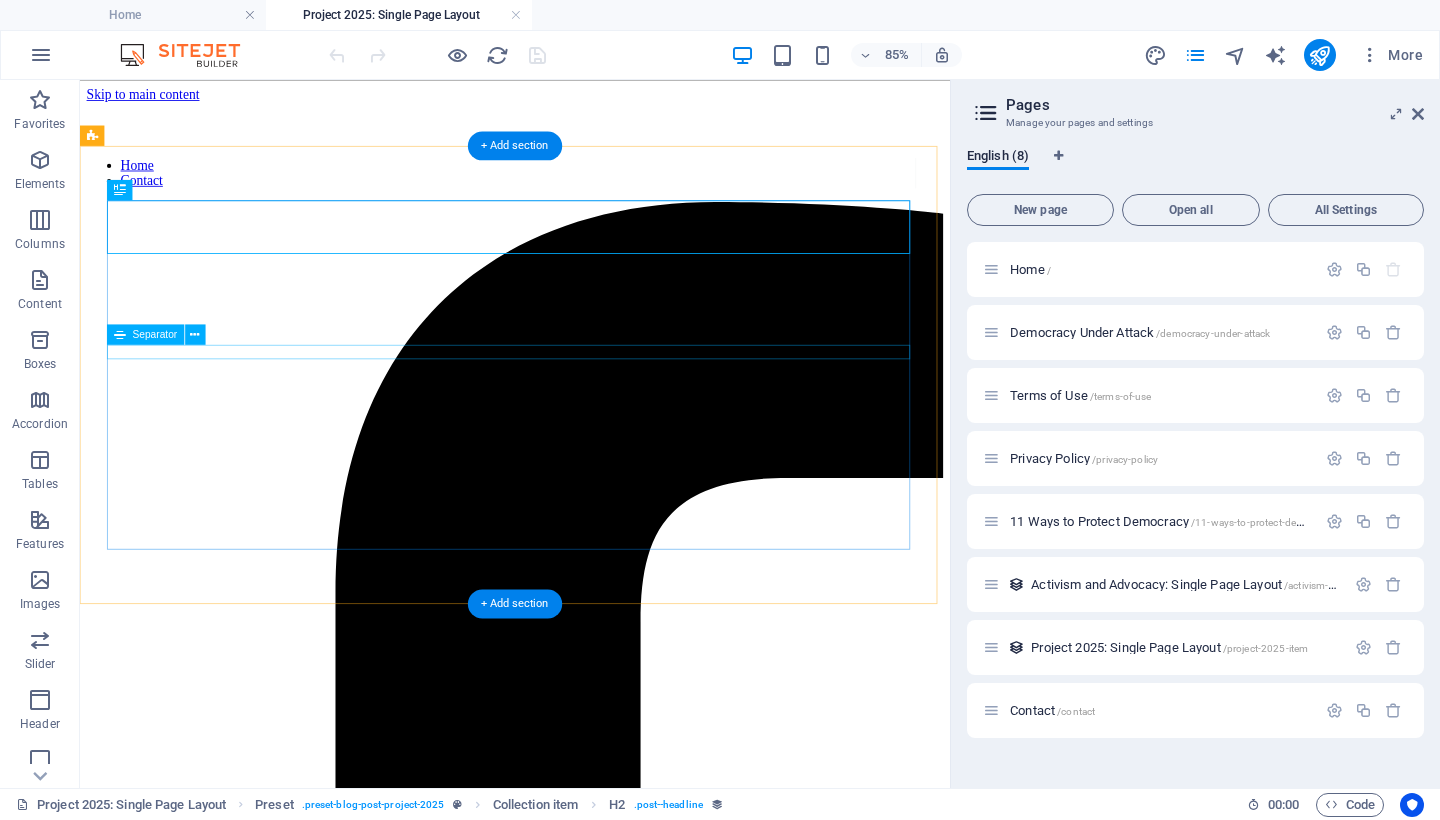 scroll, scrollTop: 0, scrollLeft: 0, axis: both 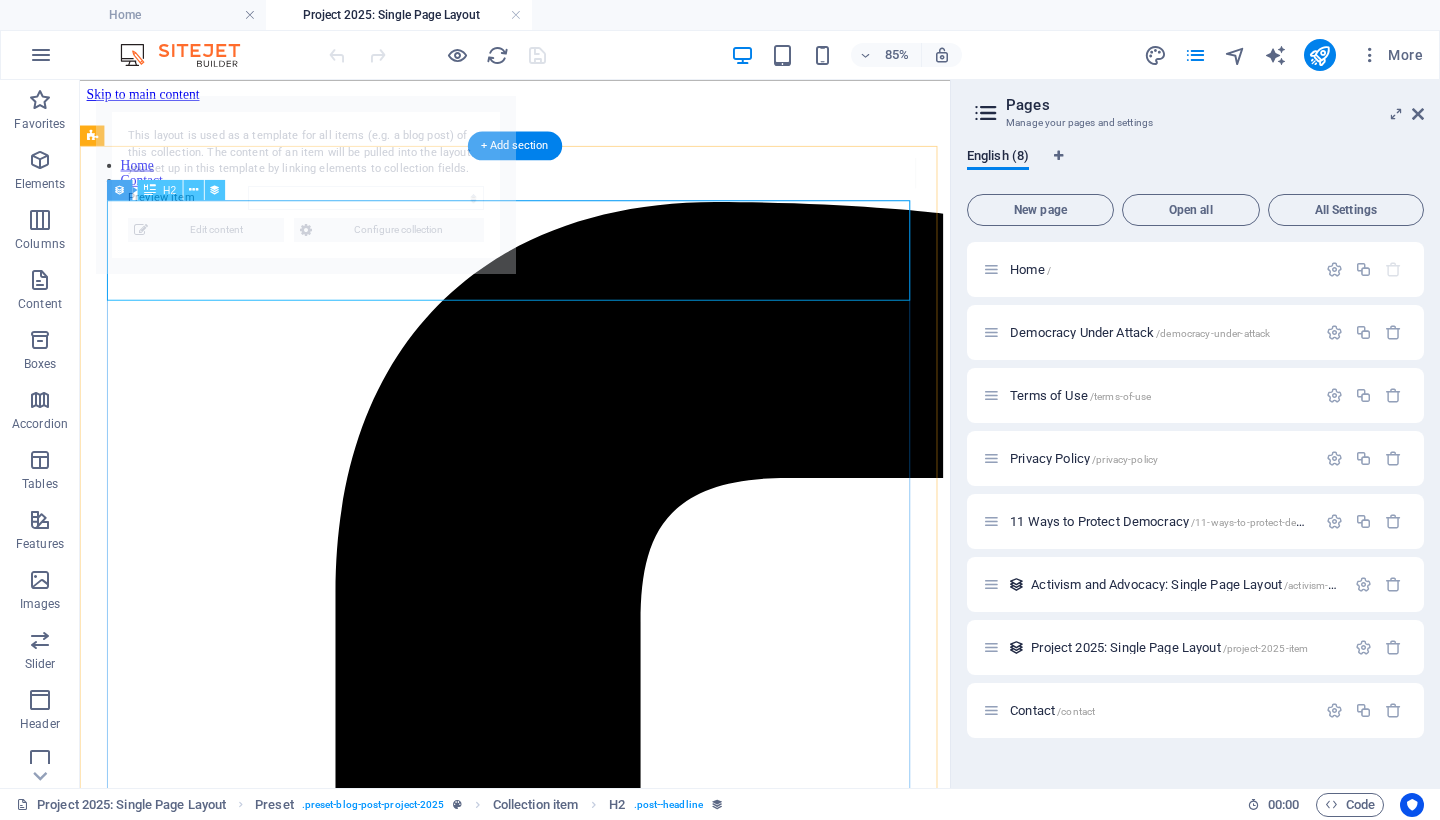 select on "688ff2b734730a6caf02dc72" 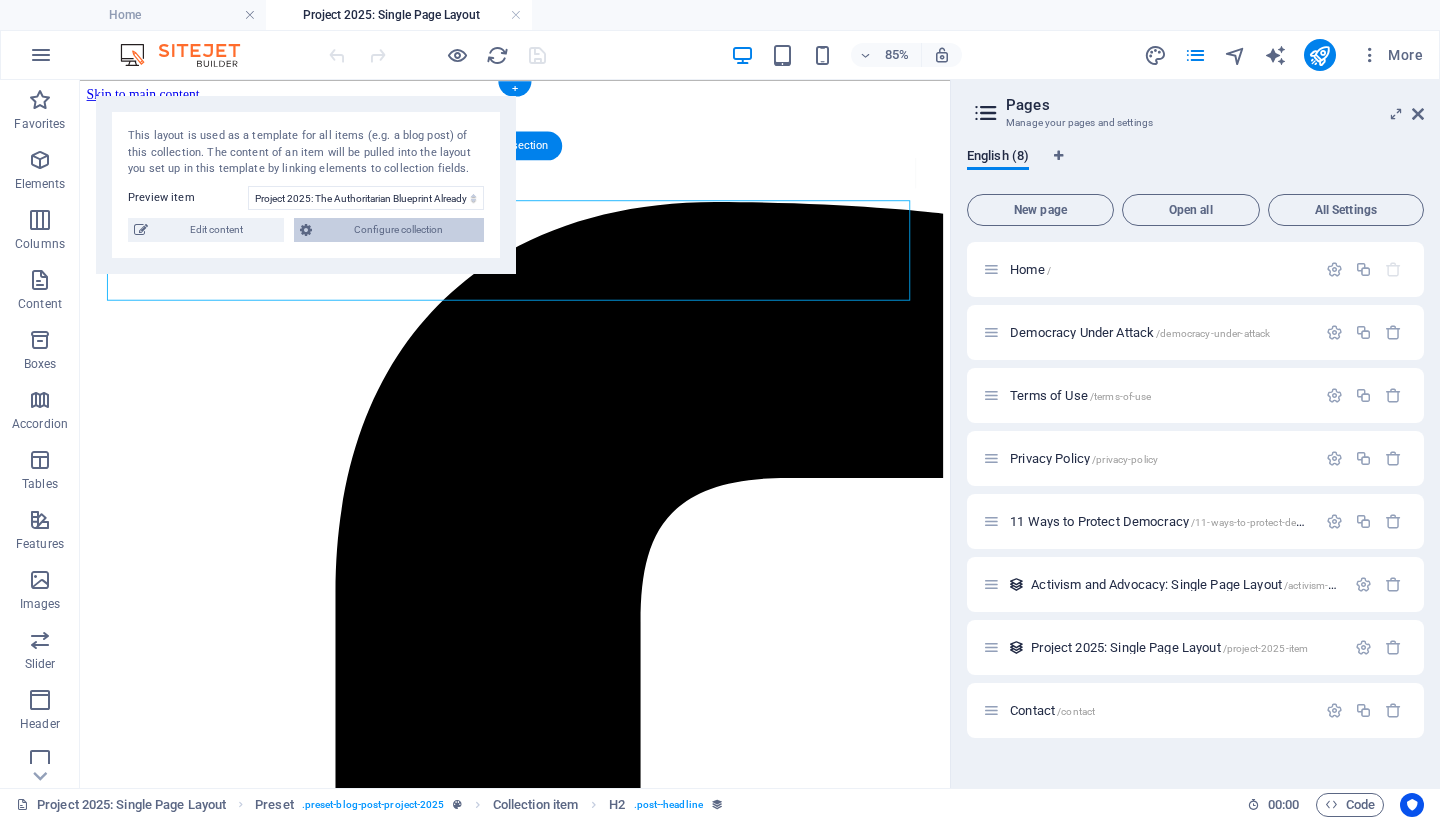 click on "Configure collection" at bounding box center (398, 230) 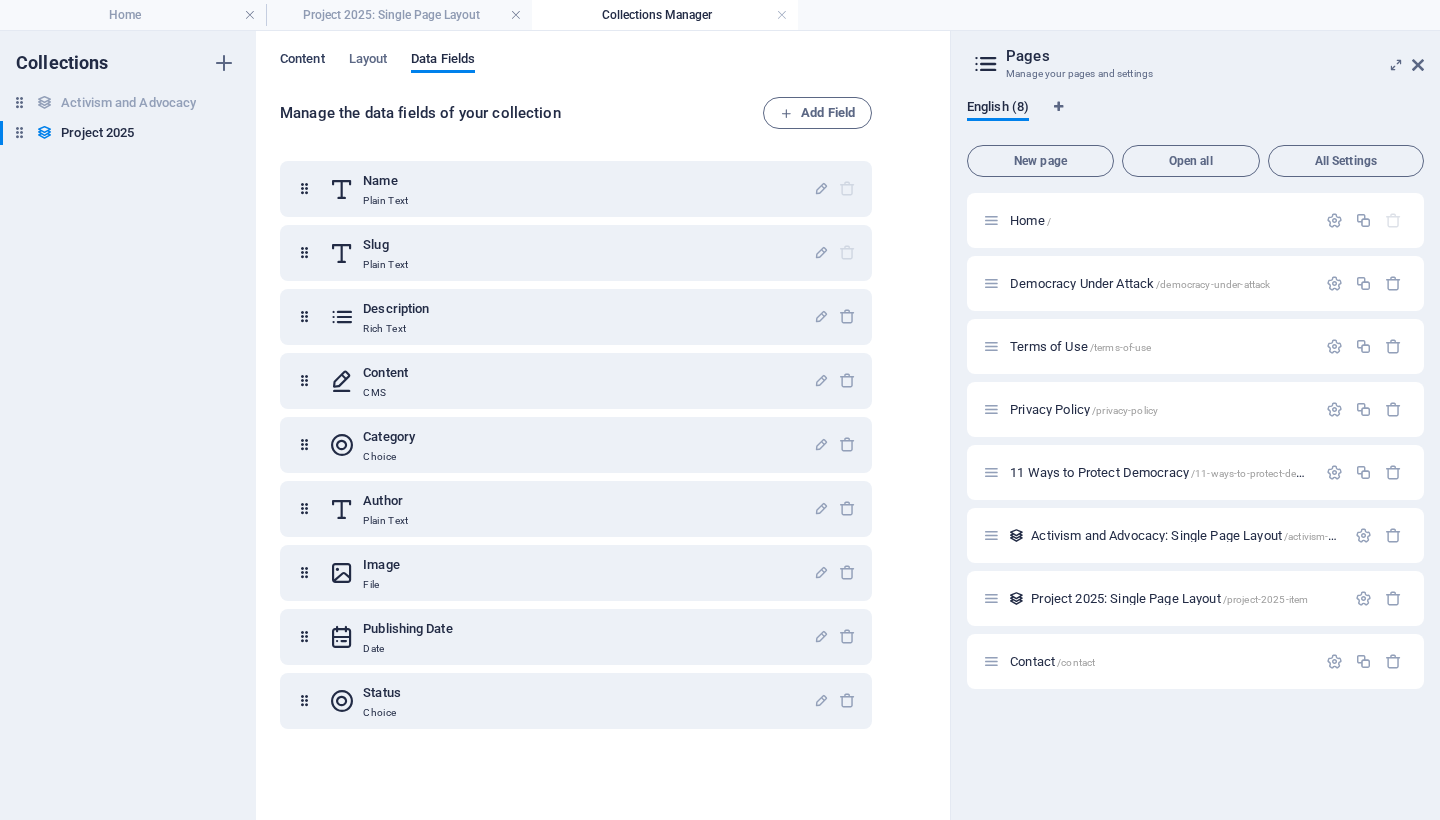 click on "Content" at bounding box center [302, 61] 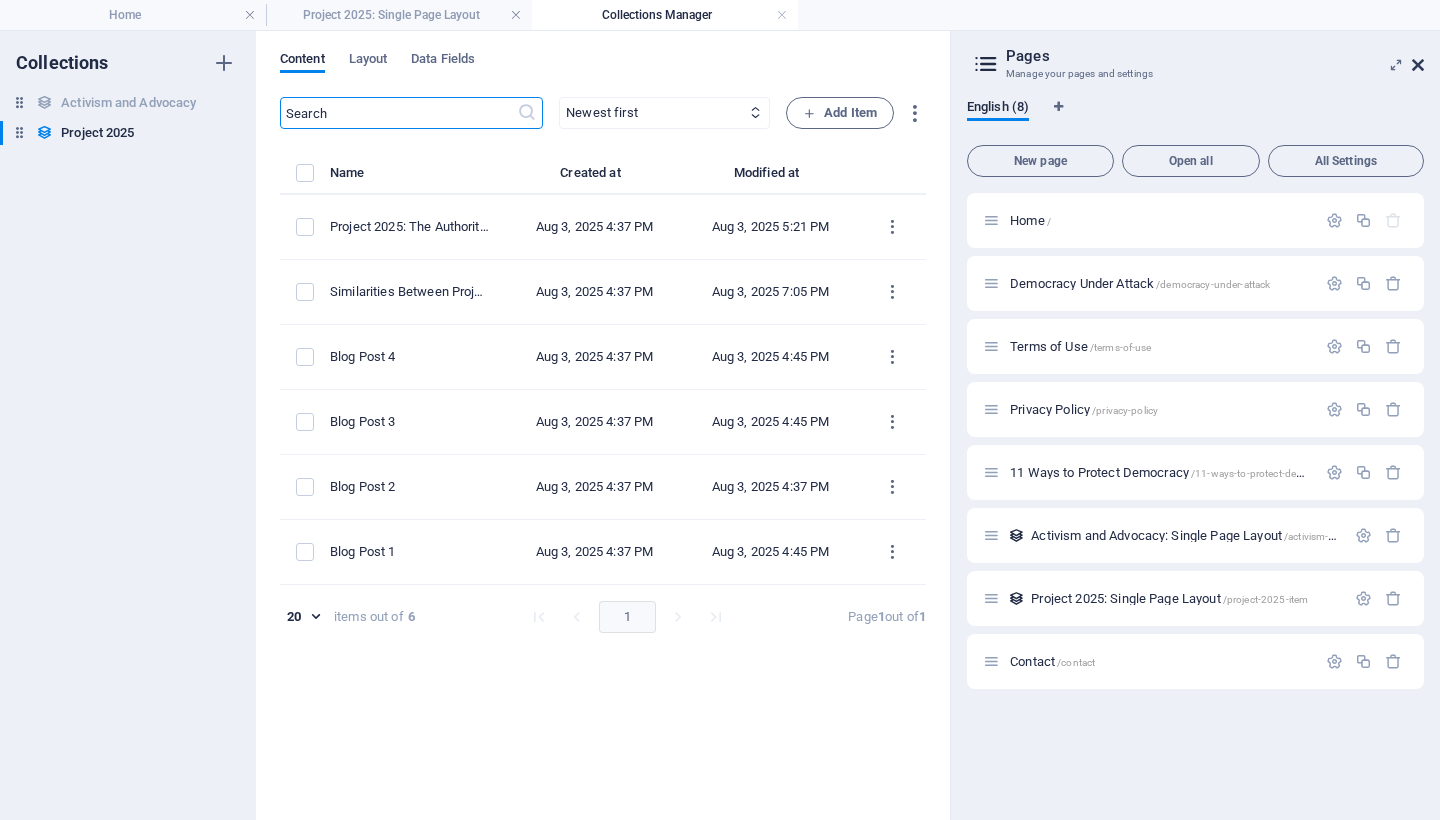click at bounding box center [1418, 65] 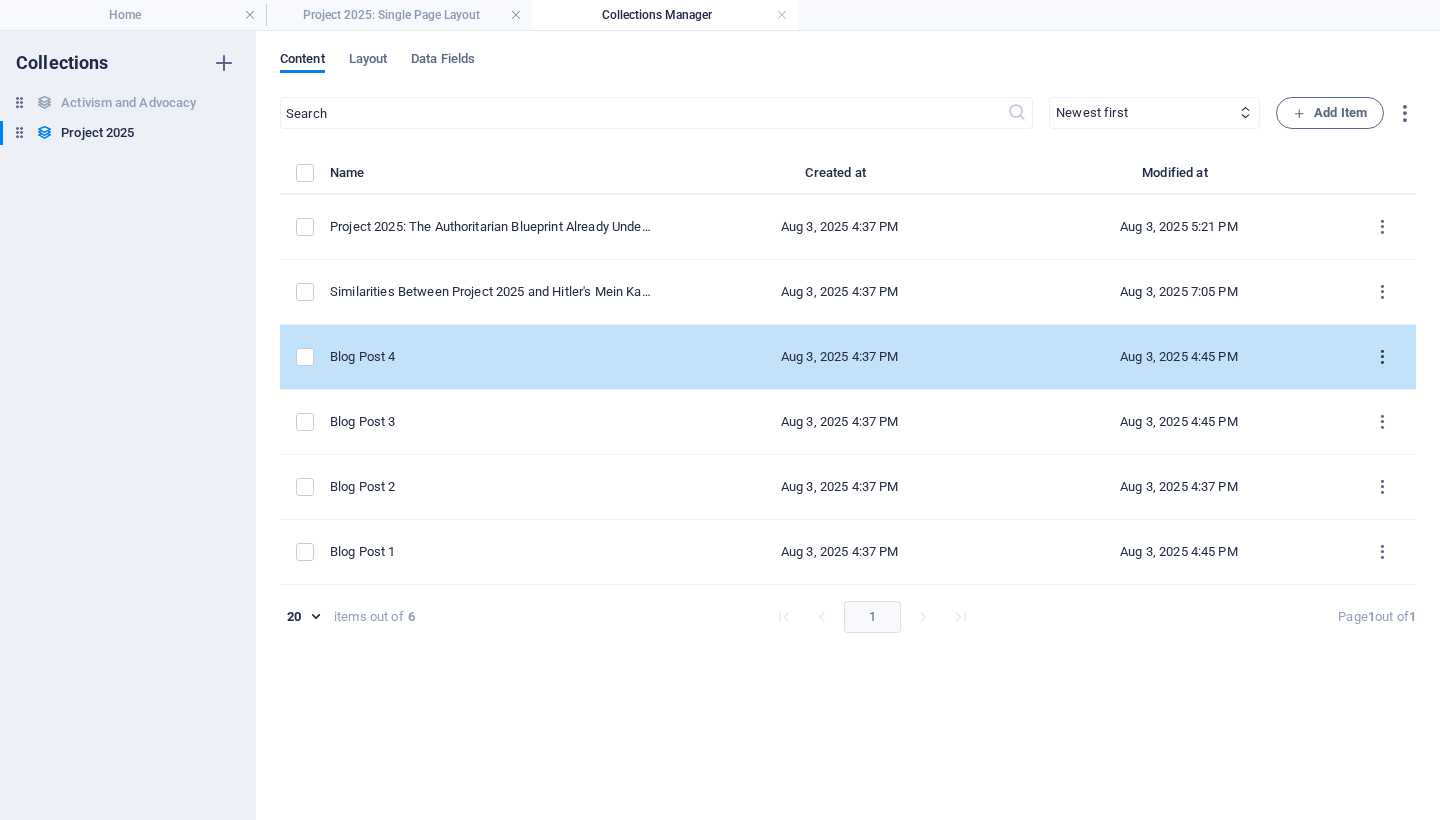 click at bounding box center (1382, 357) 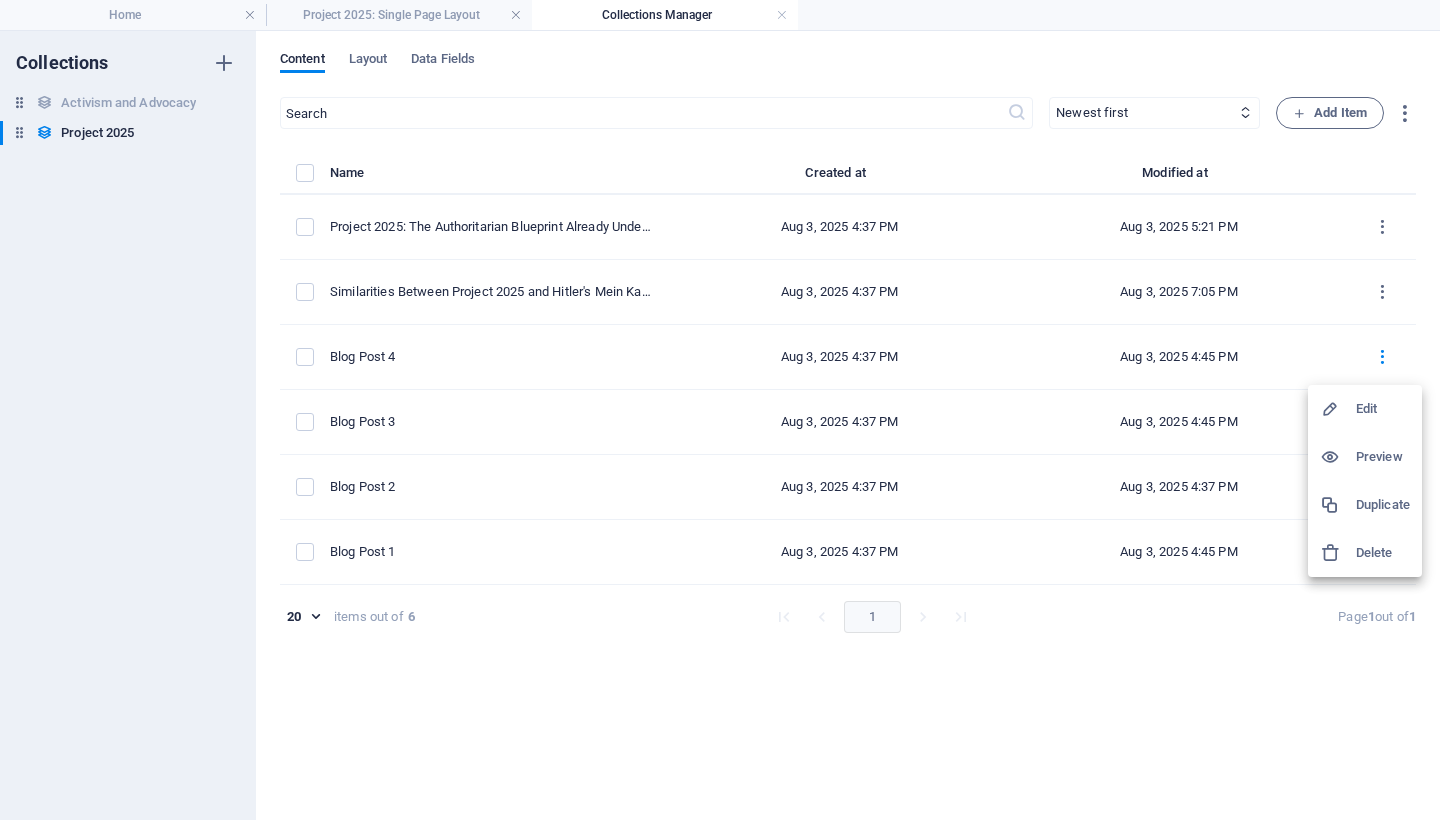 click on "Edit" at bounding box center [1383, 409] 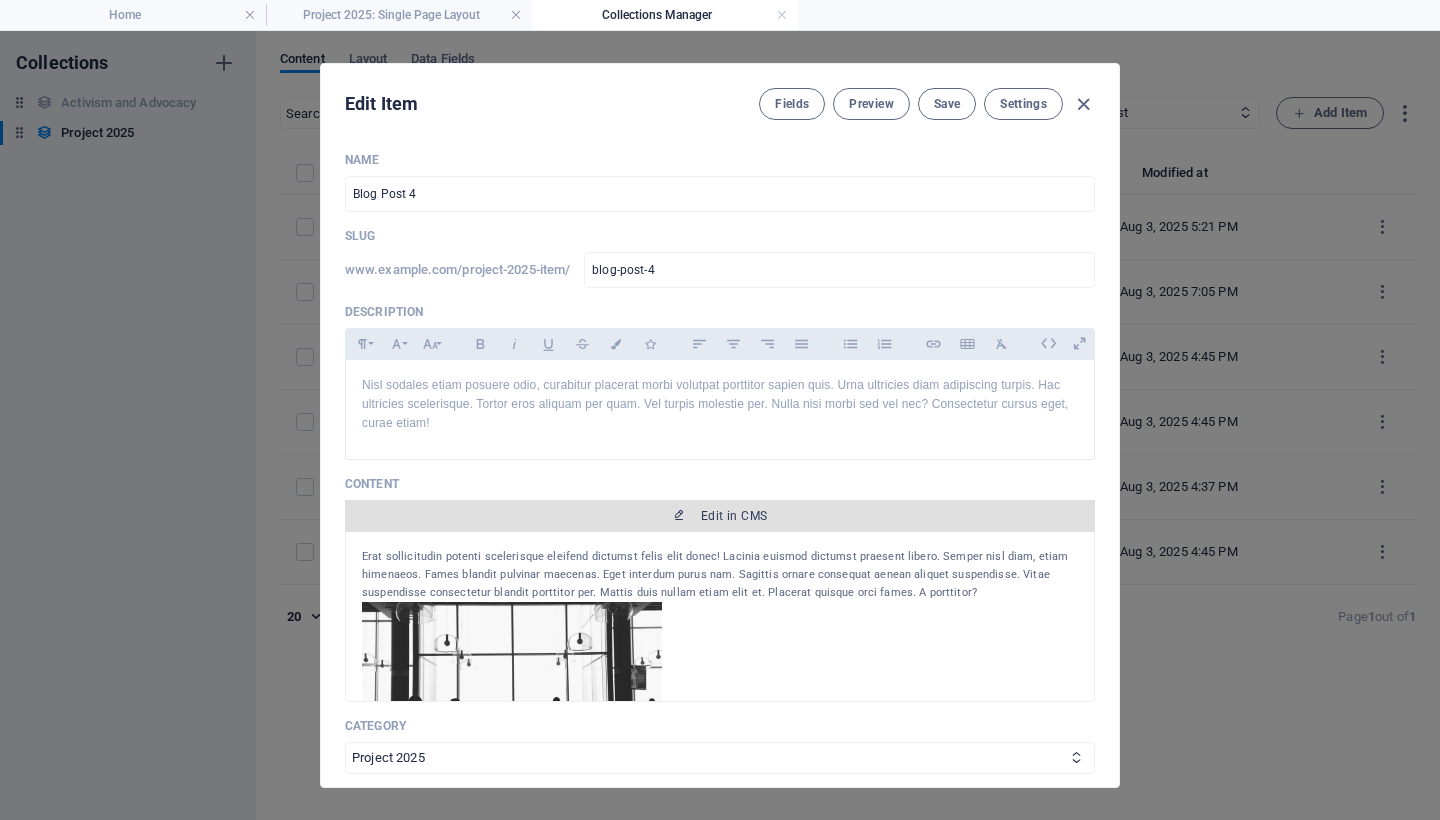 click on "Edit in CMS" at bounding box center [720, 516] 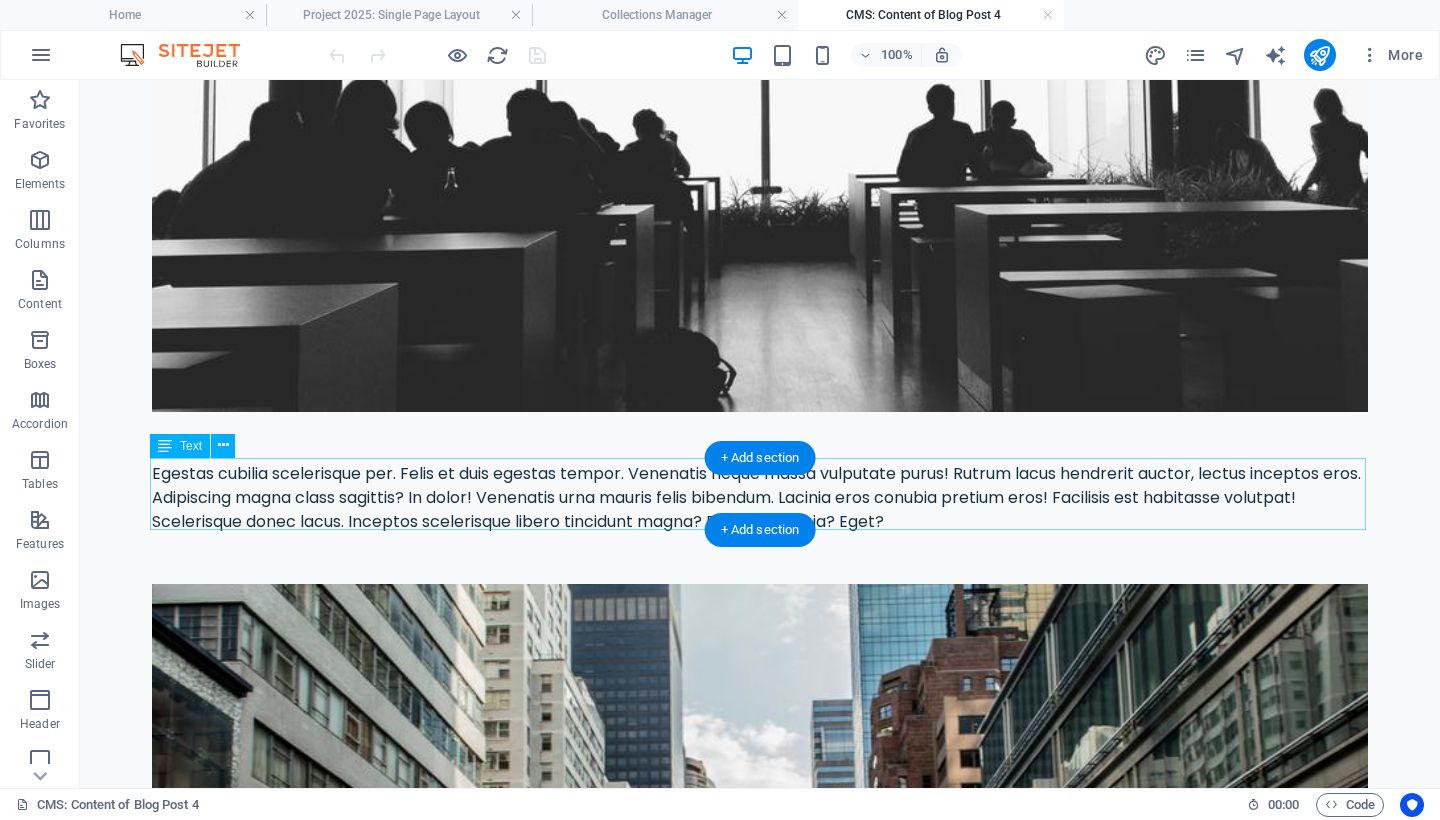 scroll, scrollTop: 741, scrollLeft: 0, axis: vertical 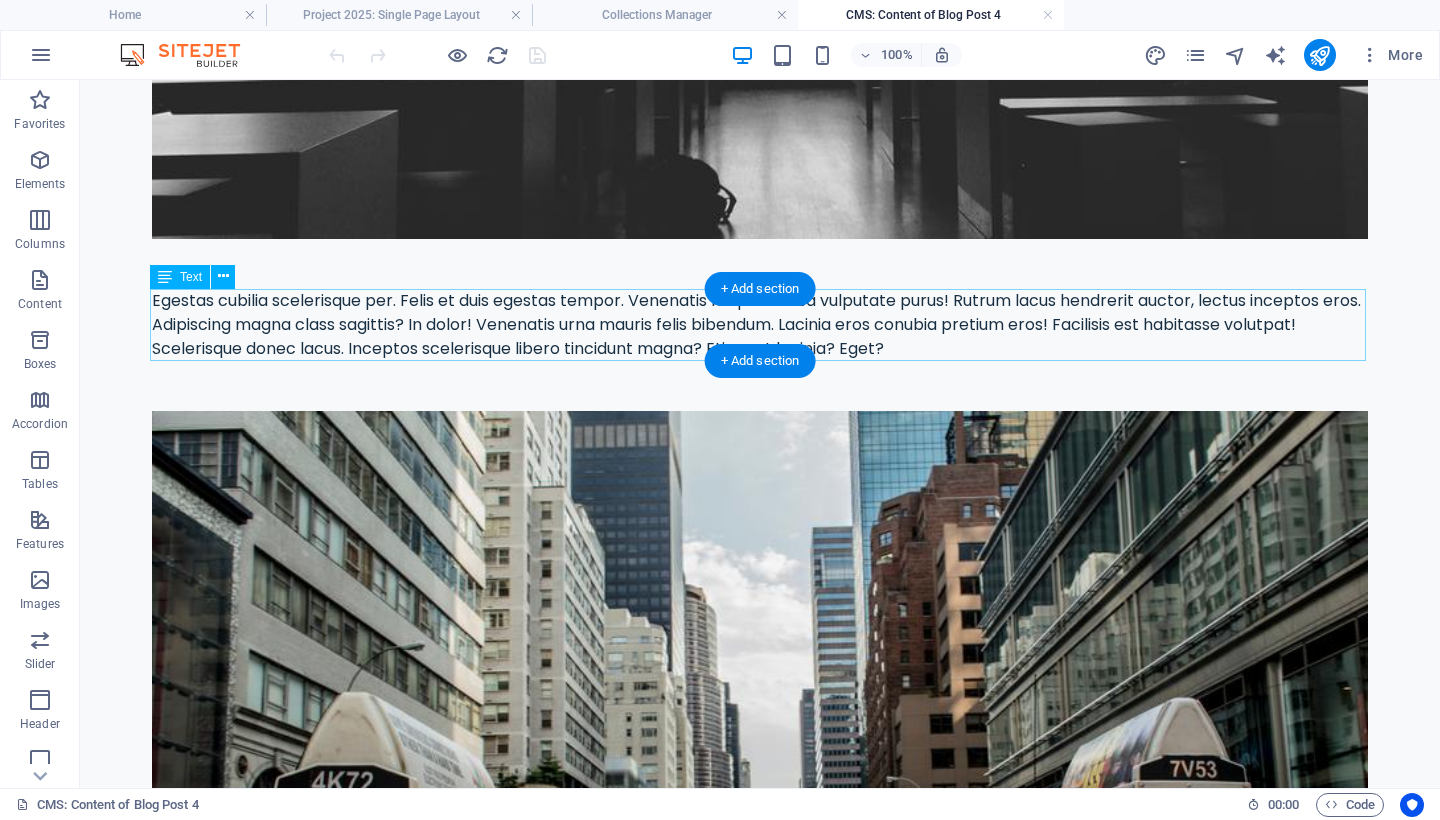 click on "Egestas cubilia scelerisque per. Felis et duis egestas tempor. Venenatis neque massa vulputate purus! Rutrum lacus hendrerit auctor, lectus inceptos eros. Adipiscing magna class sagittis? In dolor! Venenatis urna mauris felis bibendum. Lacinia eros conubia pretium eros! Facilisis est habitasse volutpat! Scelerisque donec lacus. Inceptos scelerisque libero tincidunt magna? Etiam at lacinia? Eget?" at bounding box center (760, 325) 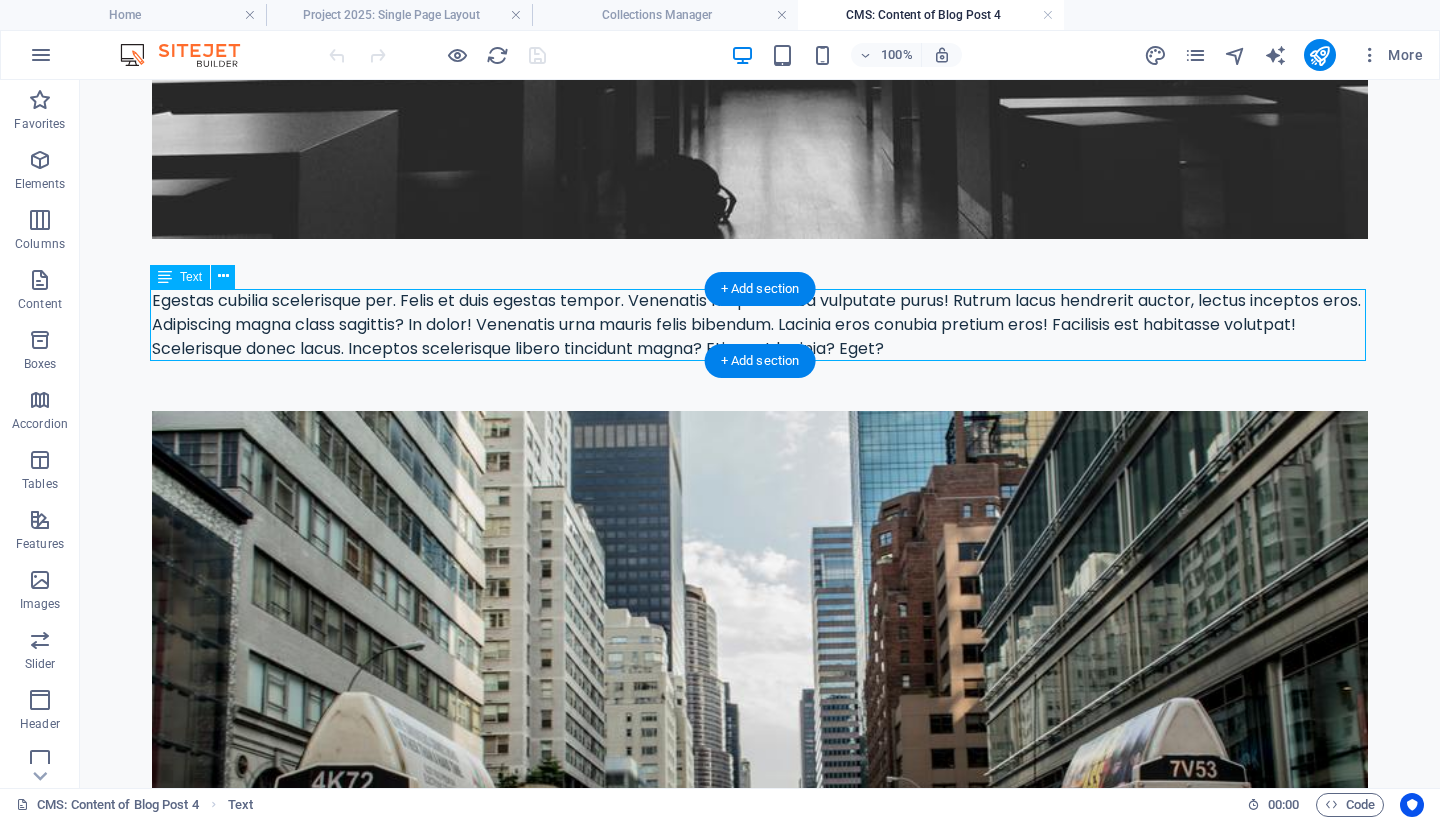 click on "Egestas cubilia scelerisque per. Felis et duis egestas tempor. Venenatis neque massa vulputate purus! Rutrum lacus hendrerit auctor, lectus inceptos eros. Adipiscing magna class sagittis? In dolor! Venenatis urna mauris felis bibendum. Lacinia eros conubia pretium eros! Facilisis est habitasse volutpat! Scelerisque donec lacus. Inceptos scelerisque libero tincidunt magna? Etiam at lacinia? Eget?" at bounding box center [760, 325] 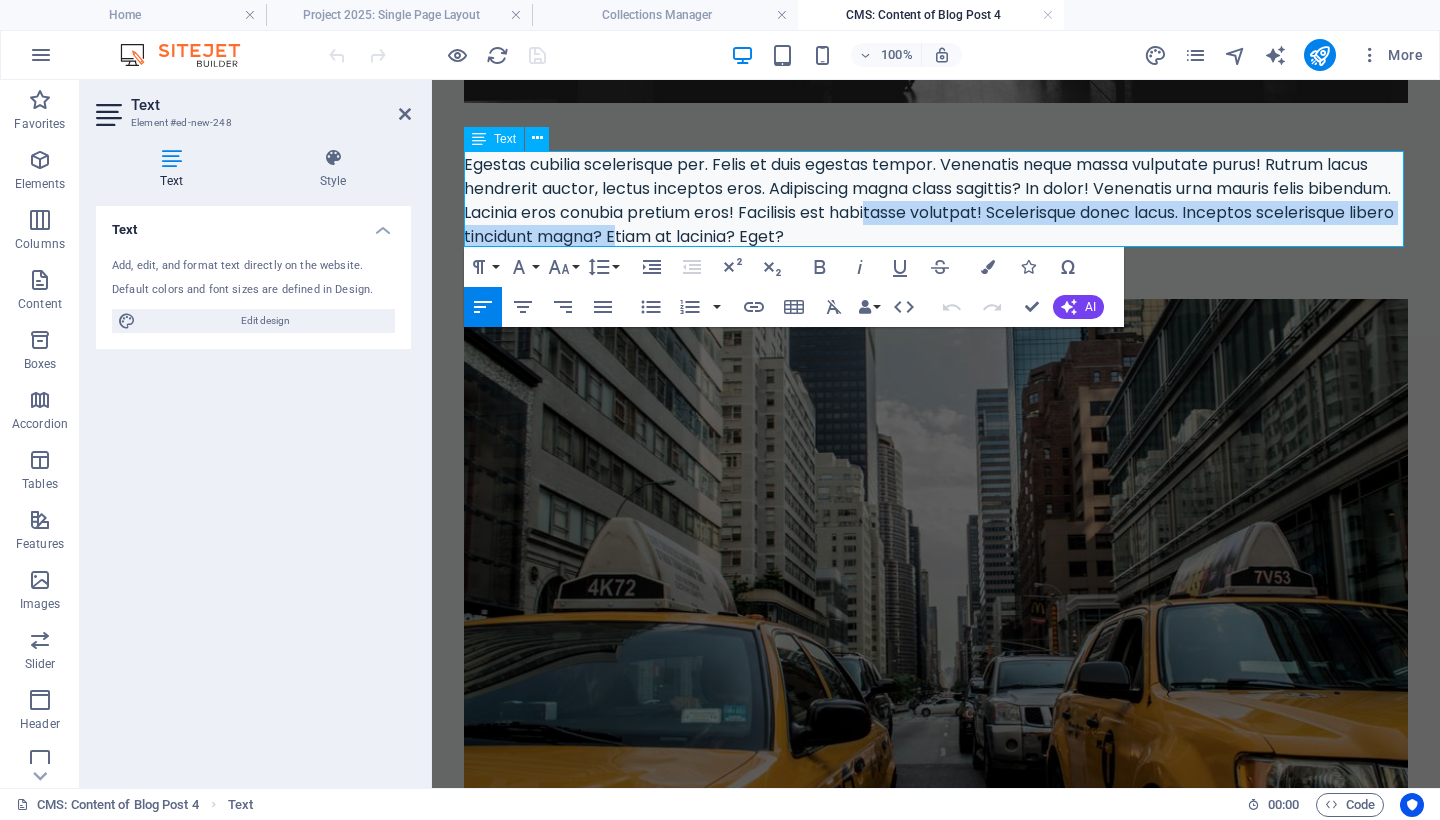 drag, startPoint x: 966, startPoint y: 221, endPoint x: 856, endPoint y: 225, distance: 110.0727 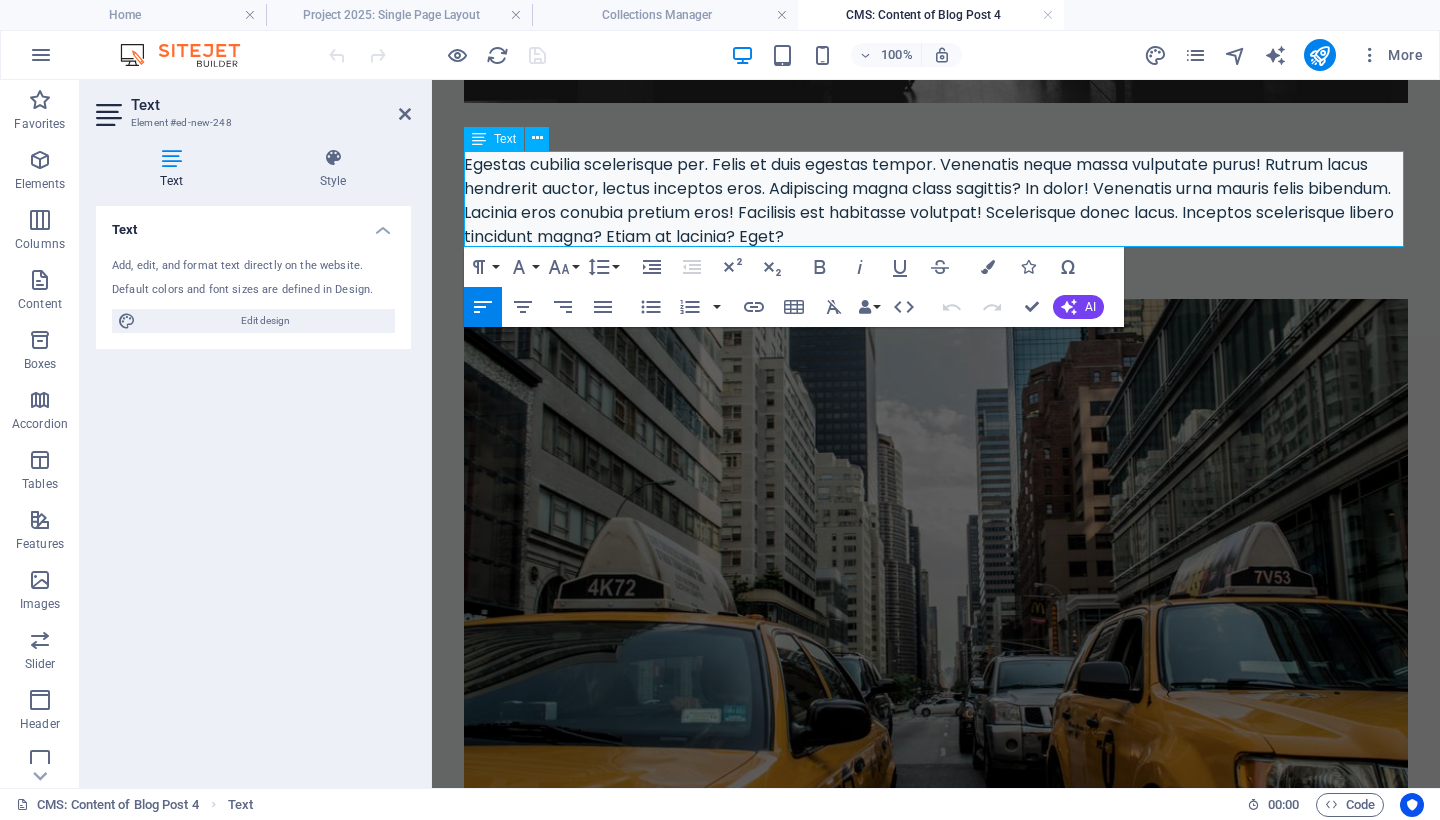 click on "Egestas cubilia scelerisque per. Felis et duis egestas tempor. Venenatis neque massa vulputate purus! Rutrum lacus hendrerit auctor, lectus inceptos eros. Adipiscing magna class sagittis? In dolor! Venenatis urna mauris felis bibendum. Lacinia eros conubia pretium eros! Facilisis est habitasse volutpat! Scelerisque donec lacus. Inceptos scelerisque libero tincidunt magna? Etiam at lacinia? Eget?" at bounding box center (936, 201) 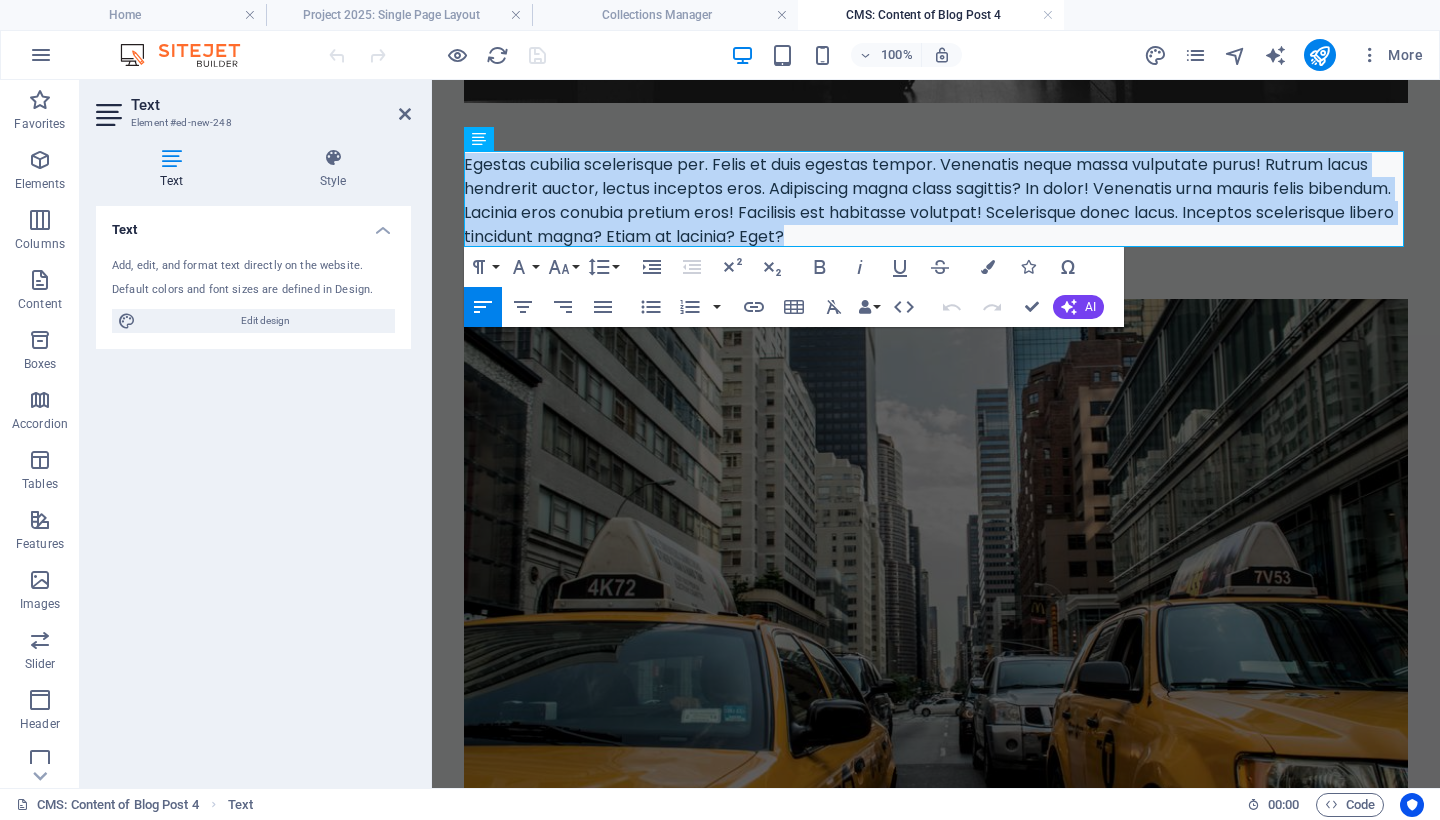 drag, startPoint x: 968, startPoint y: 229, endPoint x: 461, endPoint y: 167, distance: 510.77686 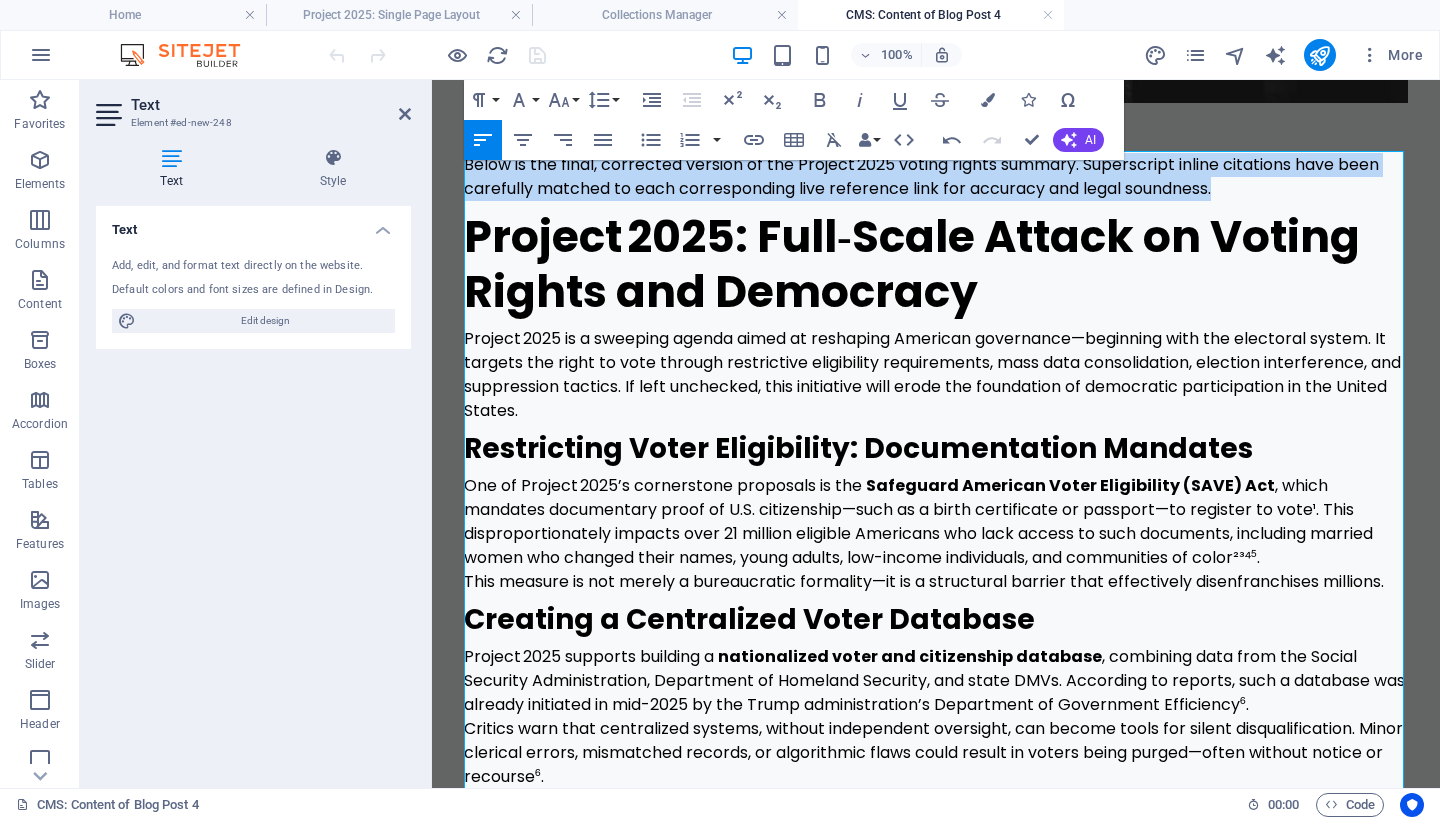 drag, startPoint x: 1258, startPoint y: 181, endPoint x: 461, endPoint y: 163, distance: 797.20325 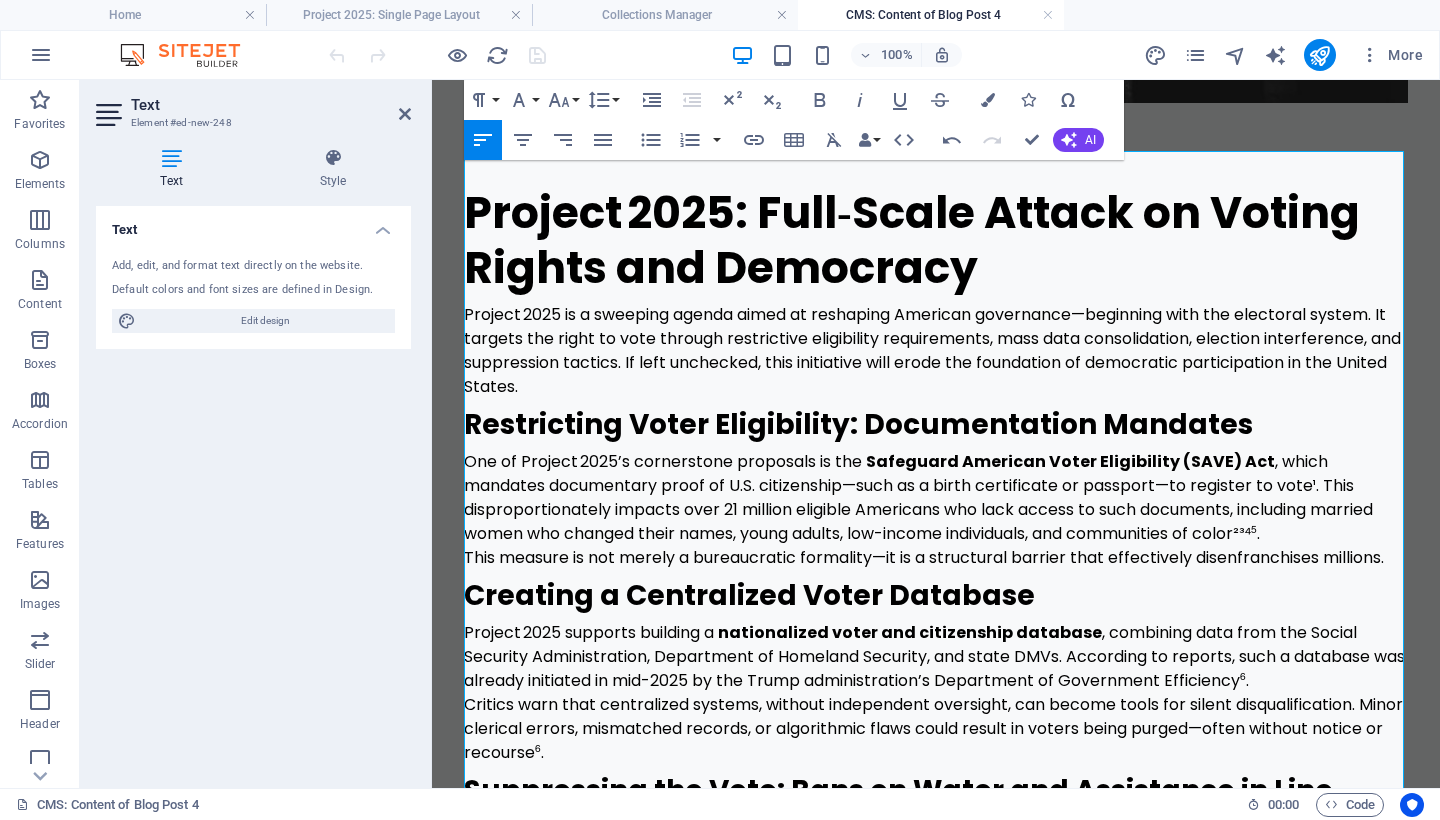 scroll, scrollTop: 597, scrollLeft: 0, axis: vertical 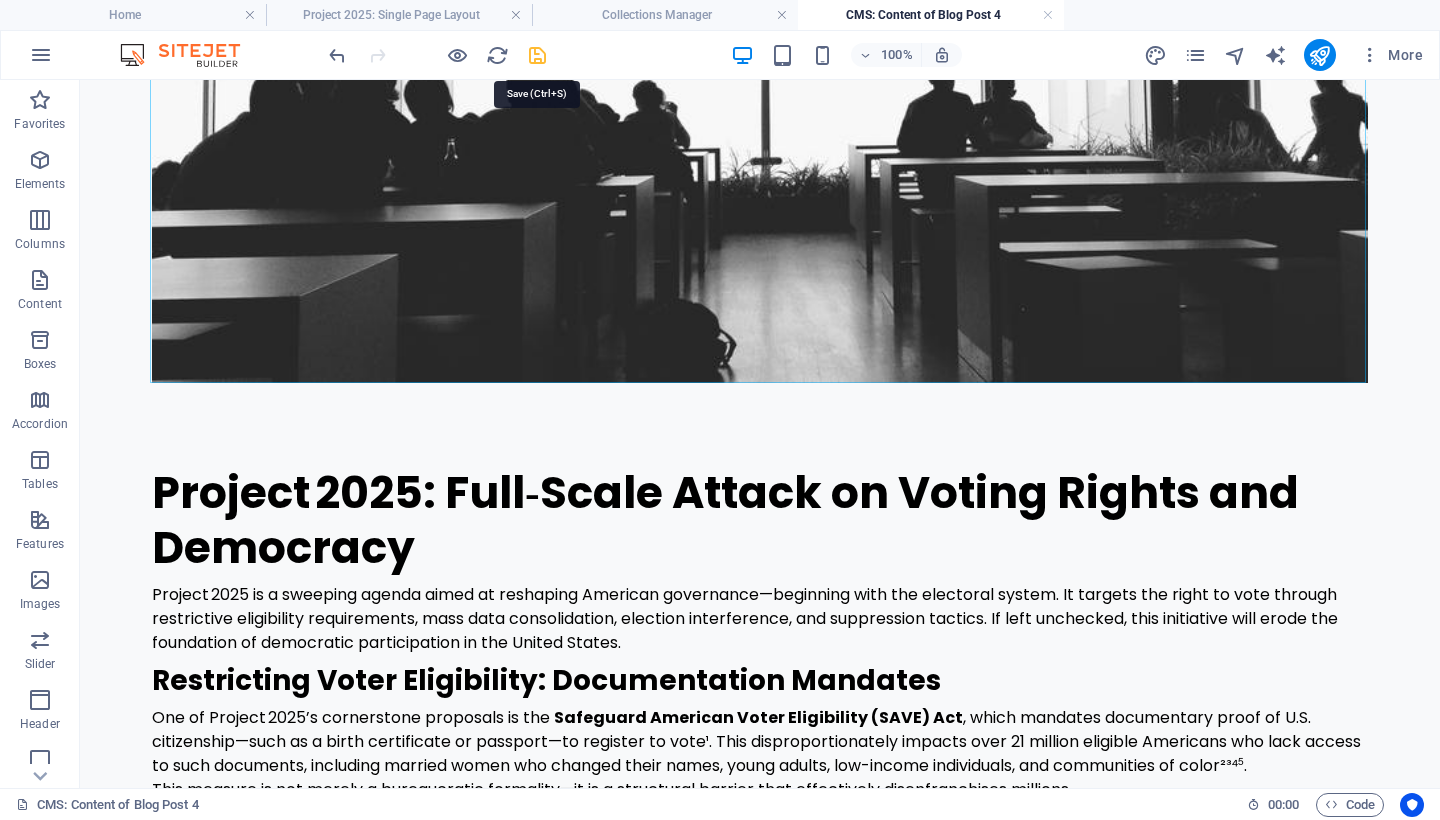 click at bounding box center (537, 55) 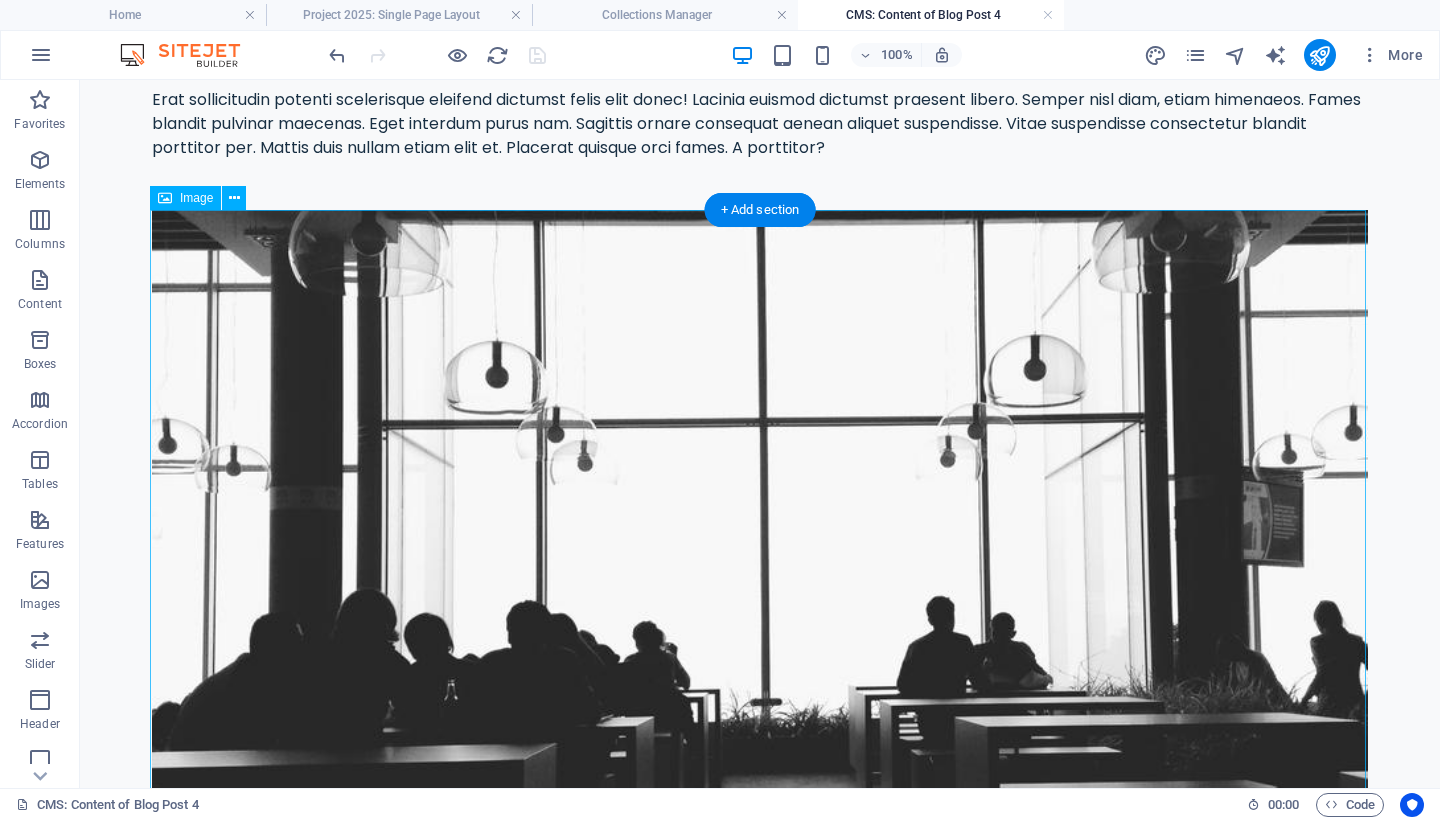 scroll, scrollTop: 0, scrollLeft: 0, axis: both 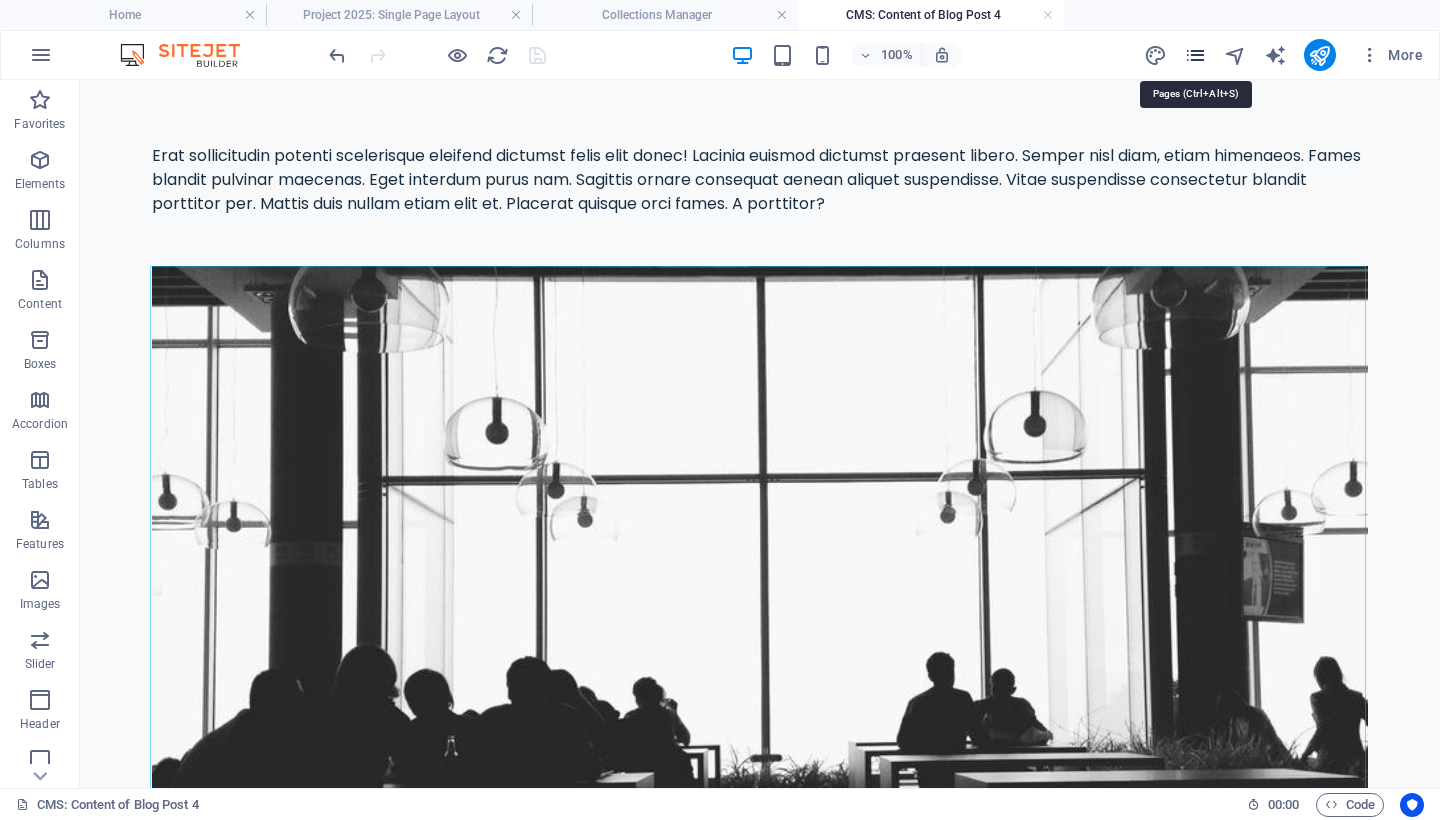 click at bounding box center [1195, 55] 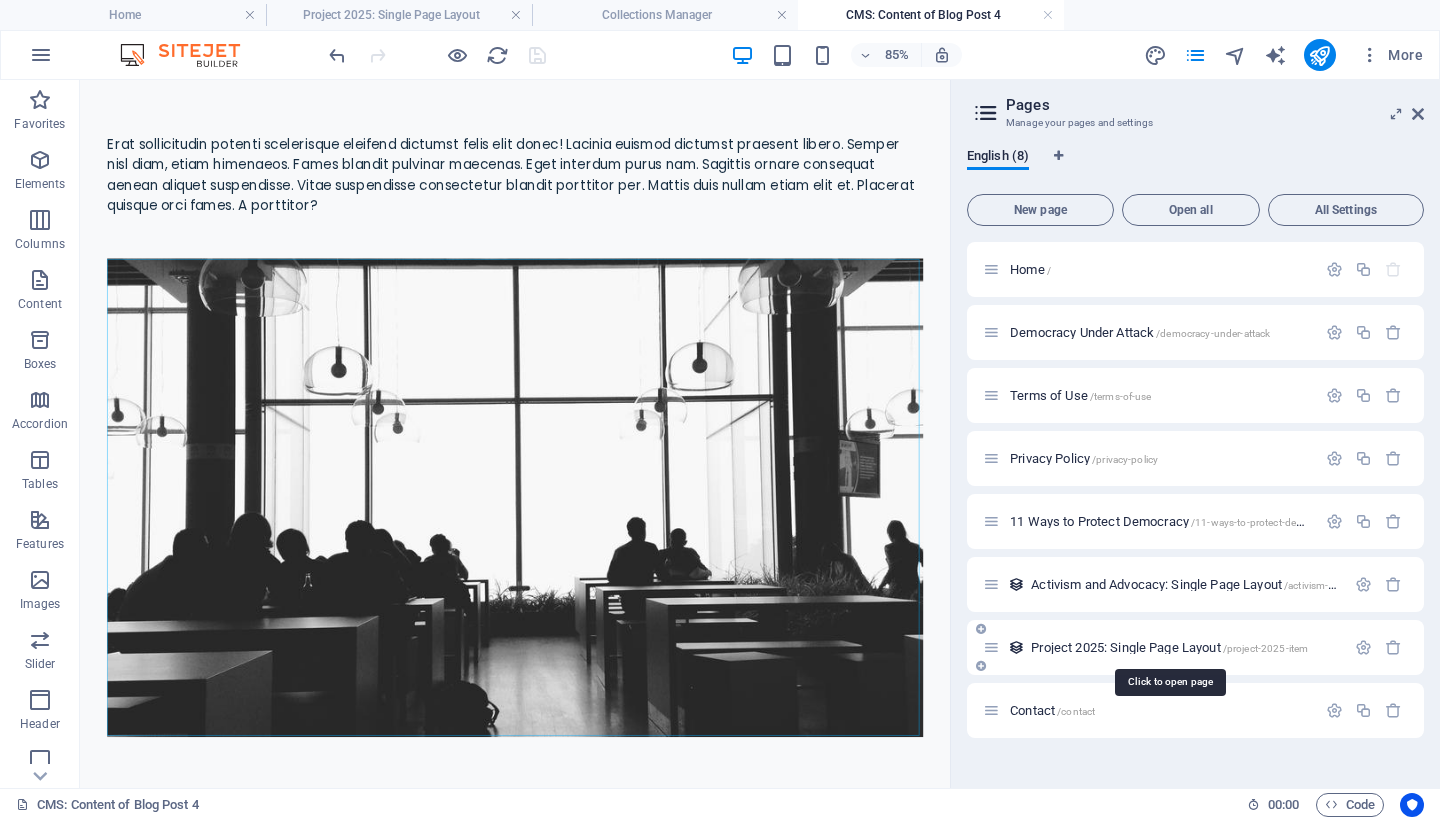 click on "Project 2025: Single Page Layout /project-2025-item" at bounding box center [1169, 647] 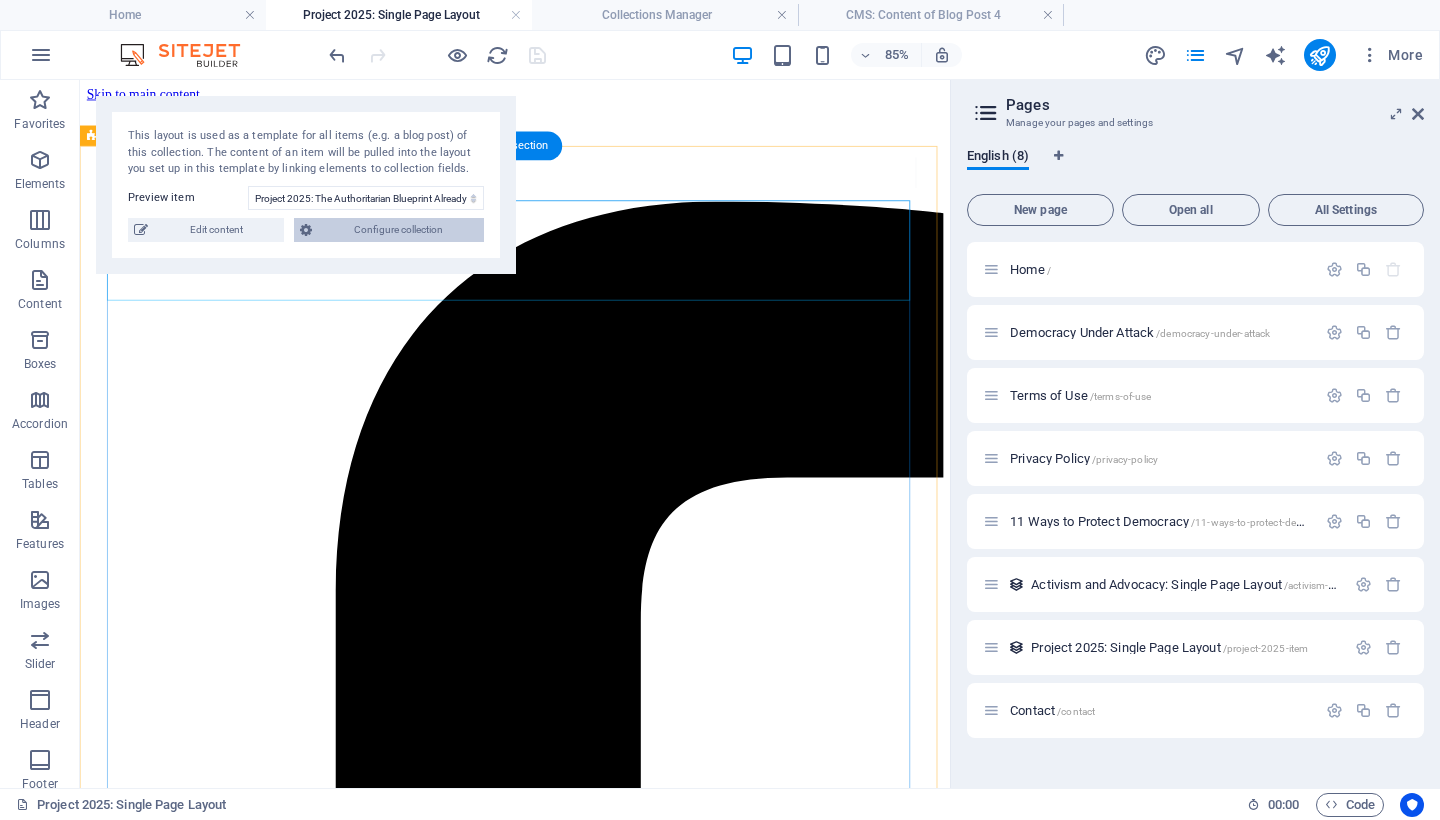 click on "Configure collection" at bounding box center (398, 230) 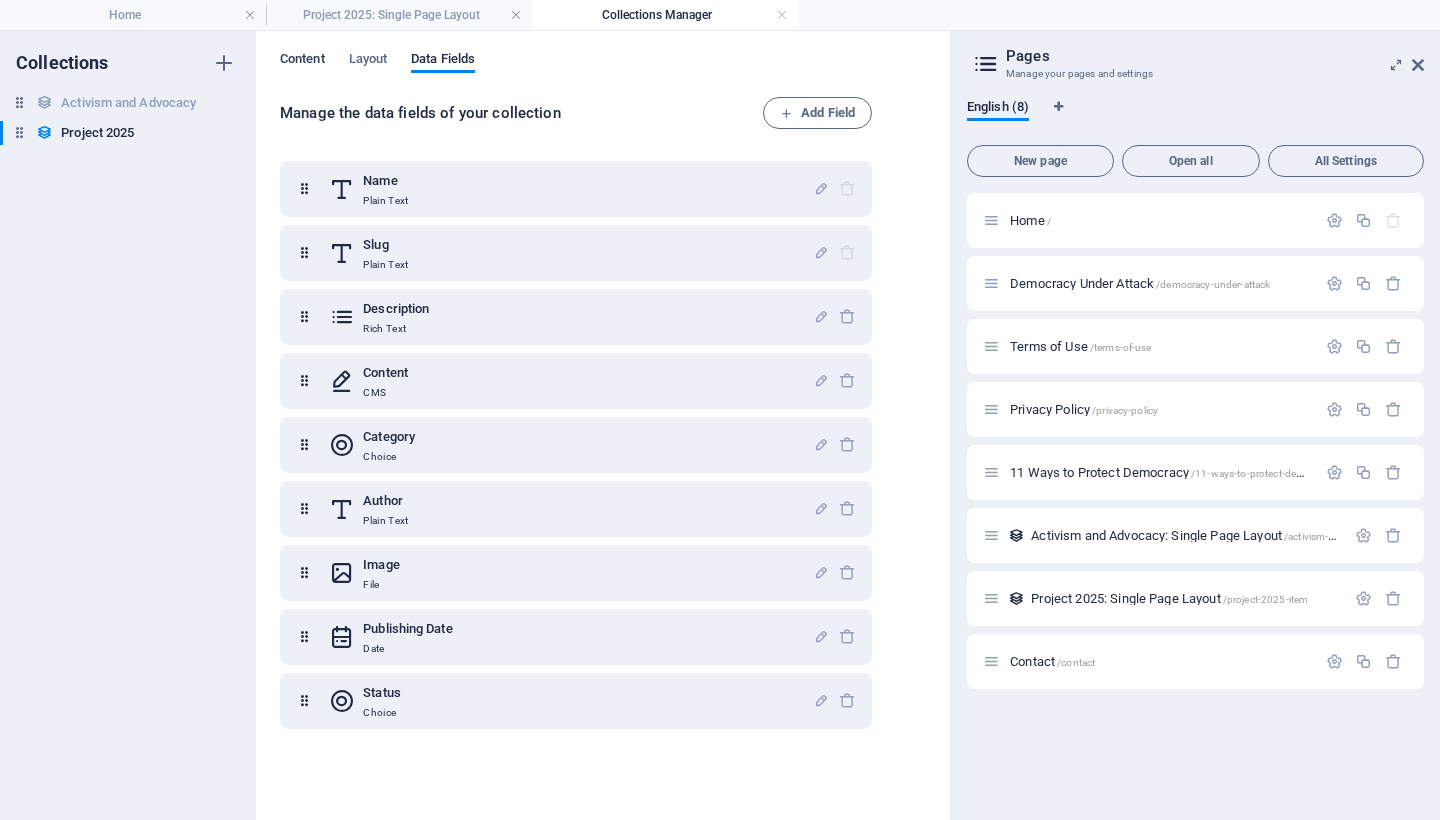 click on "Content" at bounding box center [302, 61] 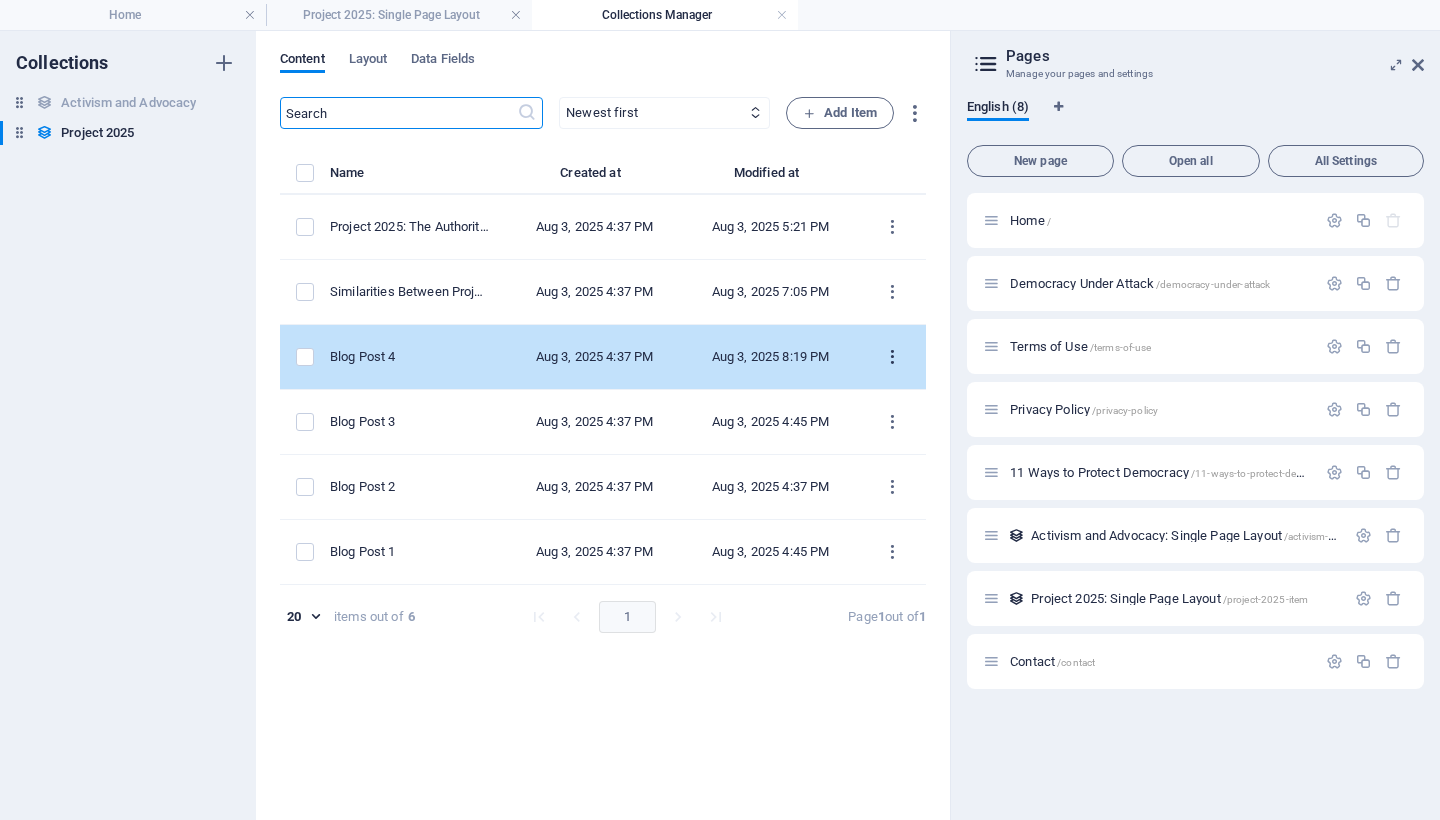 click at bounding box center [892, 357] 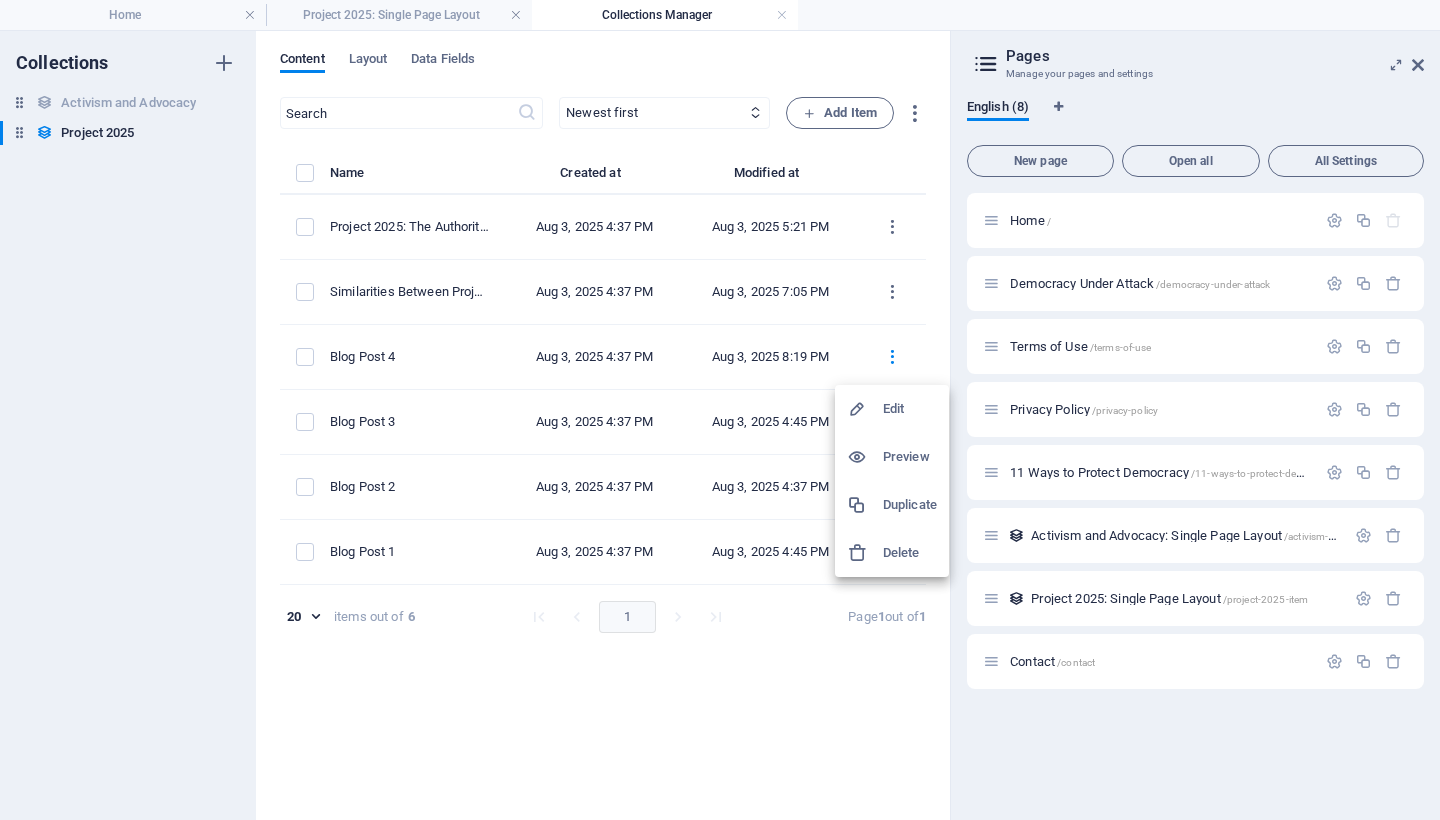 click on "Edit" at bounding box center (910, 409) 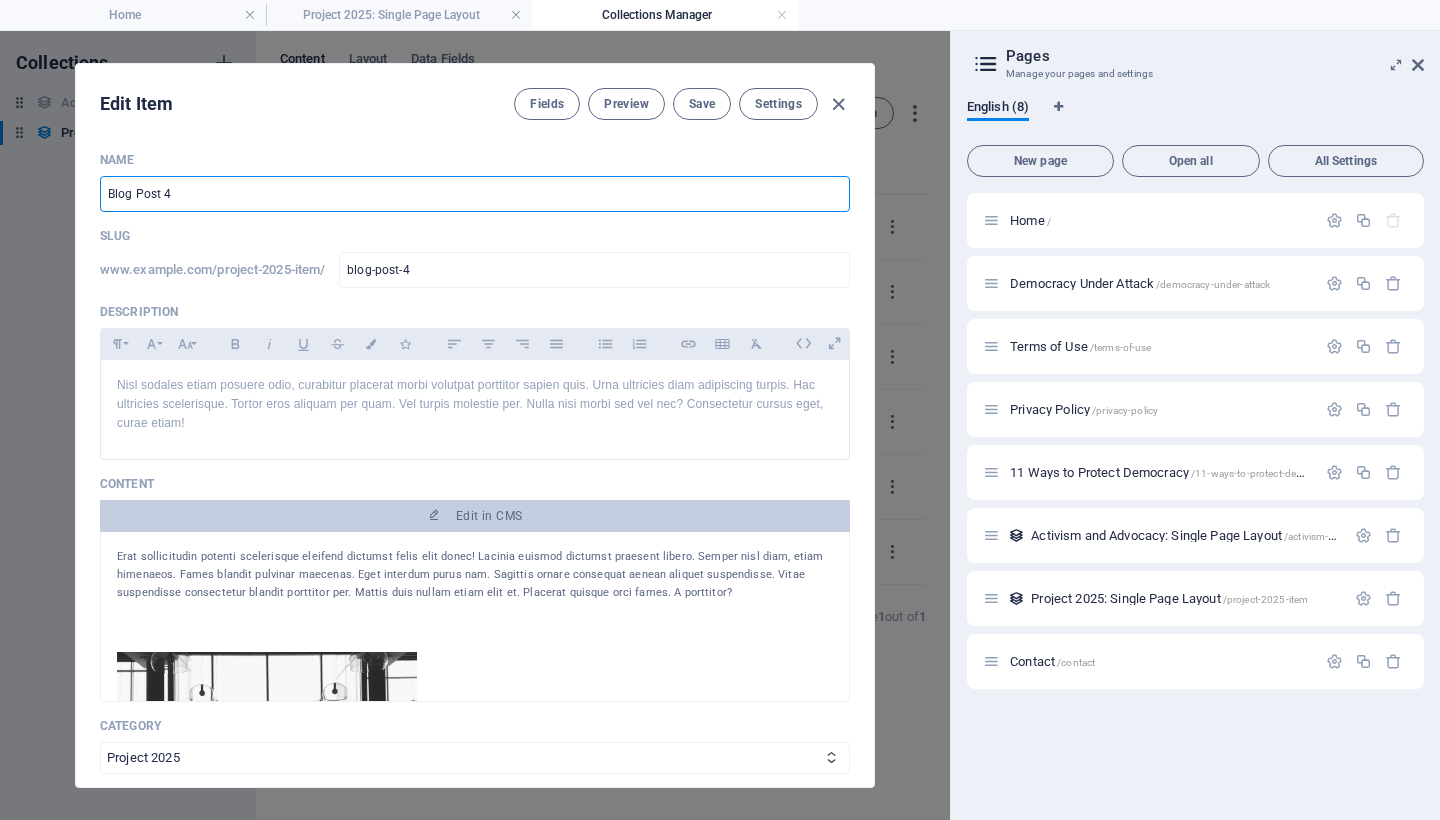drag, startPoint x: 212, startPoint y: 194, endPoint x: 93, endPoint y: 194, distance: 119 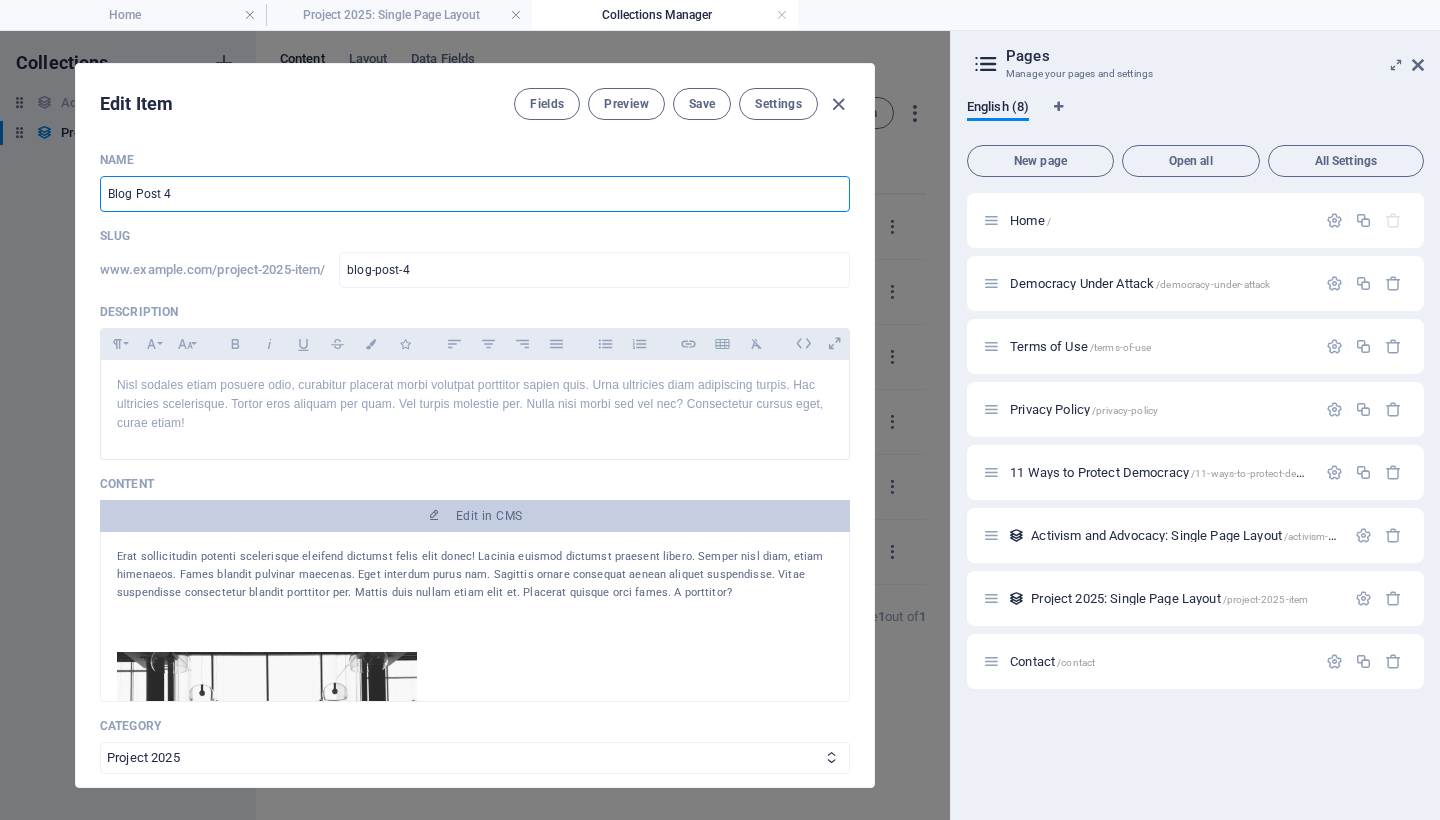 click on "Name Blog Post 4 ​ Slug www.example.com/project-2025-item/ blog-post-4 ​ Description Paragraph Format Normal Heading 1 Heading 2 Heading 3 Heading 4 Heading 5 Heading 6 Code Font Family Arial Georgia Impact Tahoma Times New Roman Verdana Poppins Font Size 8 9 10 11 12 14 18 24 30 36 48 60 72 96 Bold Italic Underline Strikethrough Colors Icons Align Left Align Center Align Right Align Justify Unordered List Ordered List Insert Link Insert Table Clear Formatting Nisl sodales etiam posuere odio, curabitur placerat morbi volutpat porttitor sapien quis. Urna ultricies diam adipiscing turpis. Hac ultricies scelerisque. Tortor eros aliquam per quam. Vel turpis molestie per. Nulla nisi morbi sed vel nec? Consectetur cursus eget, curae etiam! Content Edit in CMS Project 2025: Full‑Scale Attack on Voting Rights and Democracy Restricting Voter Eligibility: Documentation Mandates One of Project 2025’s cornerstone proposals is the   Safeguard American Voter Eligibility (SAVE) Act   Georgia’s" at bounding box center [475, 461] 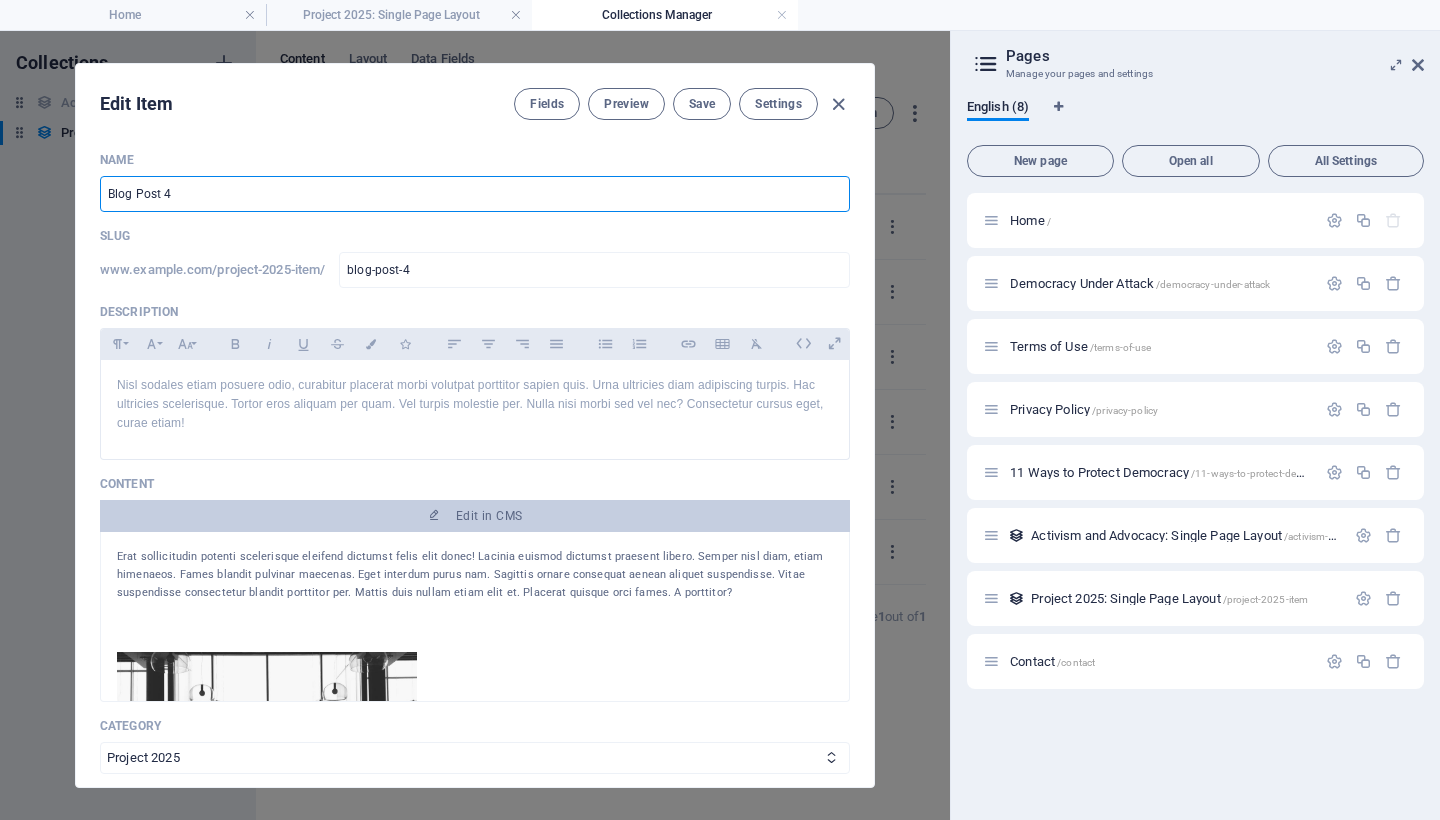 paste on "Project 2025: Full‑Scale Attack on Voting Rights and Democracy" 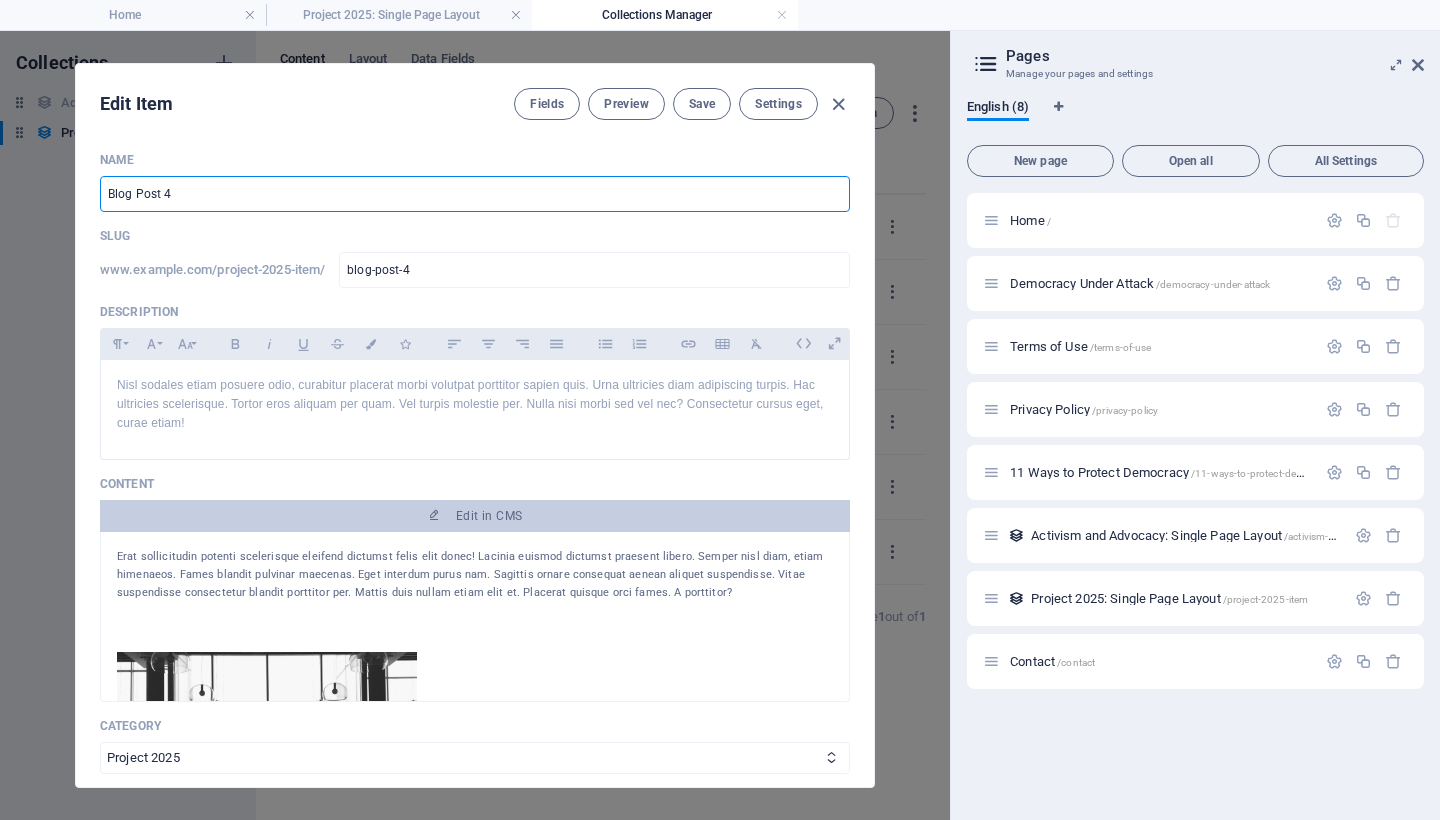 type on "Project 2025: Full‑Scale Attack on Voting Rights and Democracy" 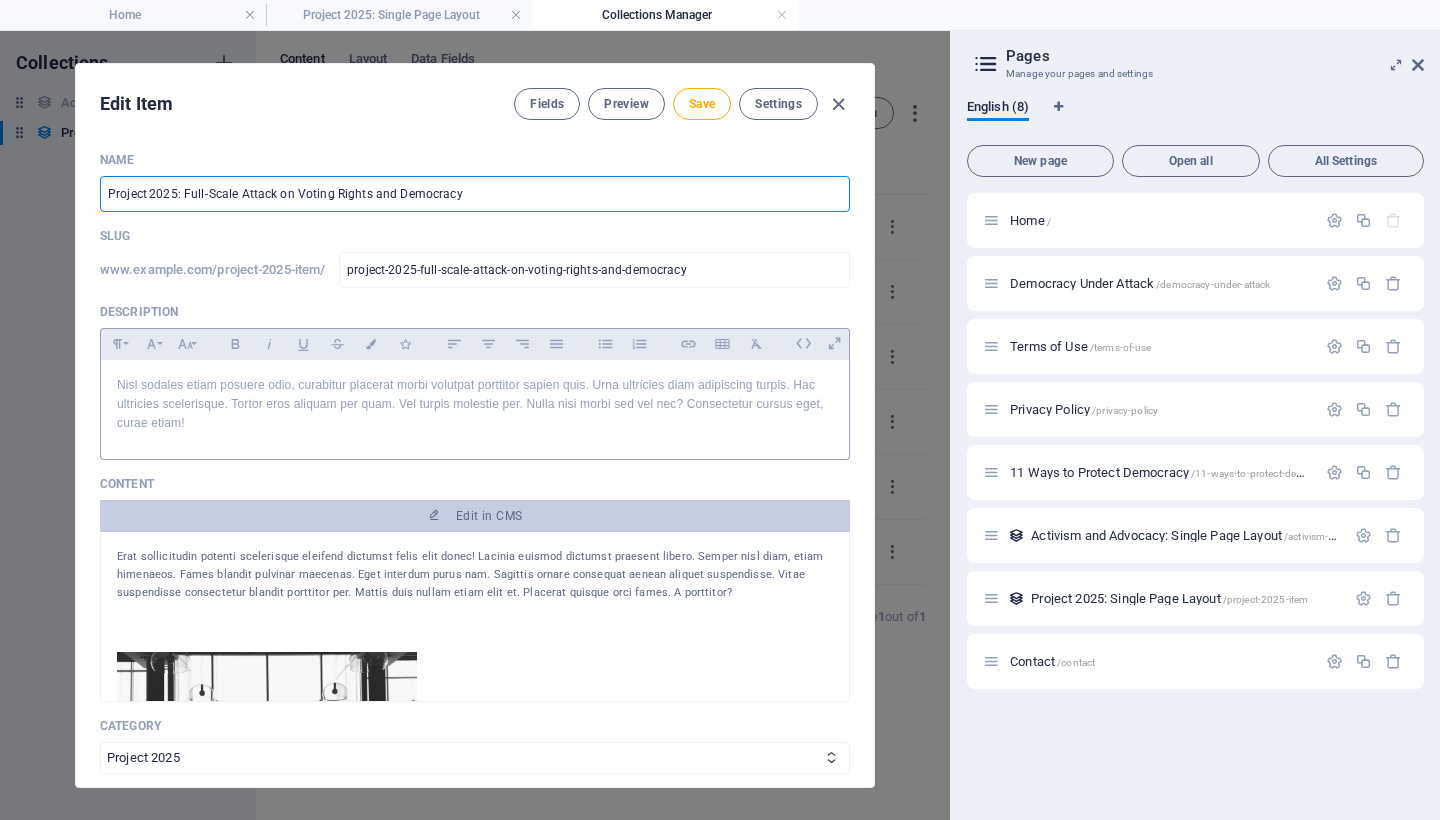 type on "Project 2025: Full‑Scale Attack on Voting Rights and Democracy" 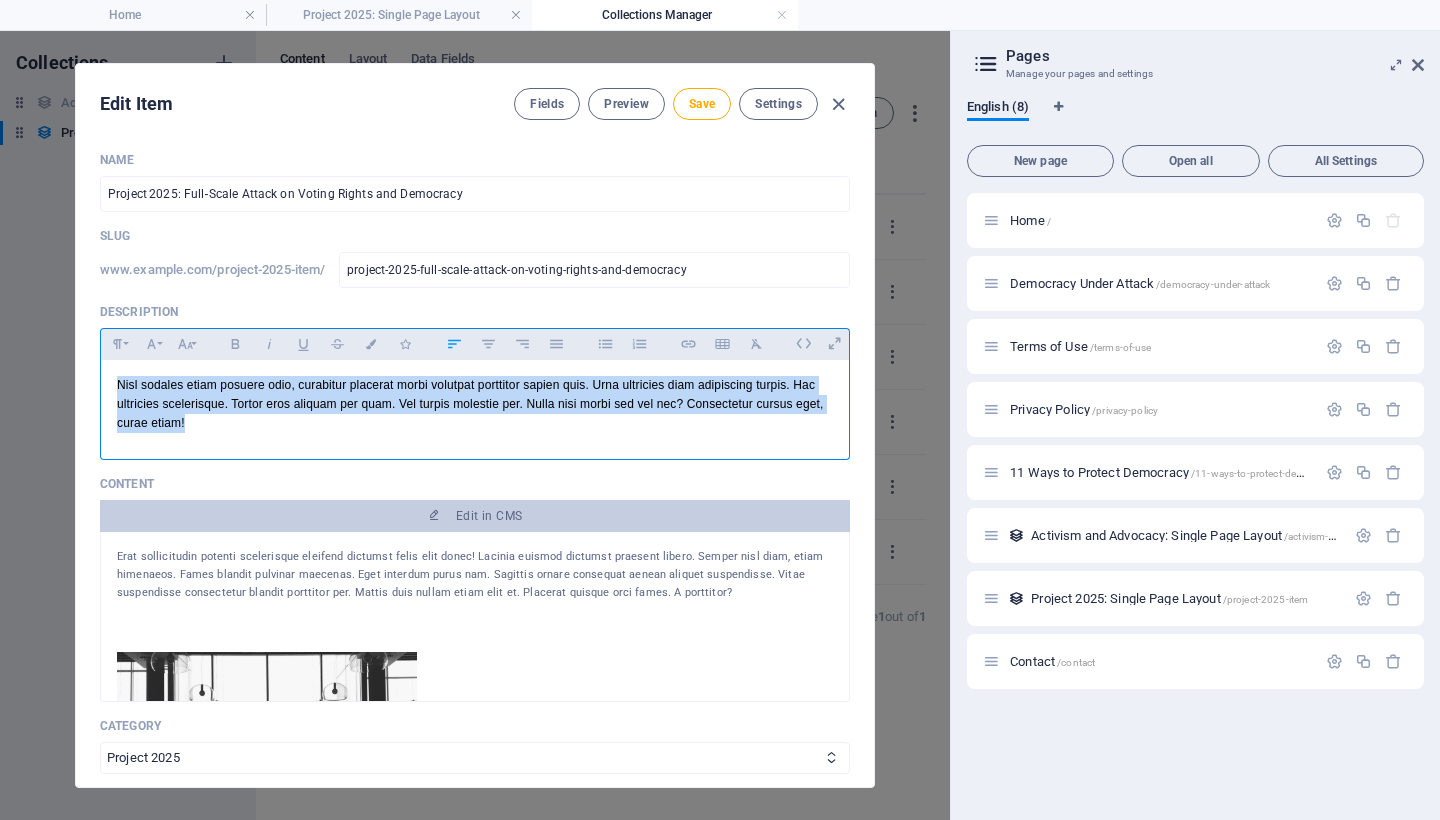 drag, startPoint x: 204, startPoint y: 427, endPoint x: 106, endPoint y: 385, distance: 106.62083 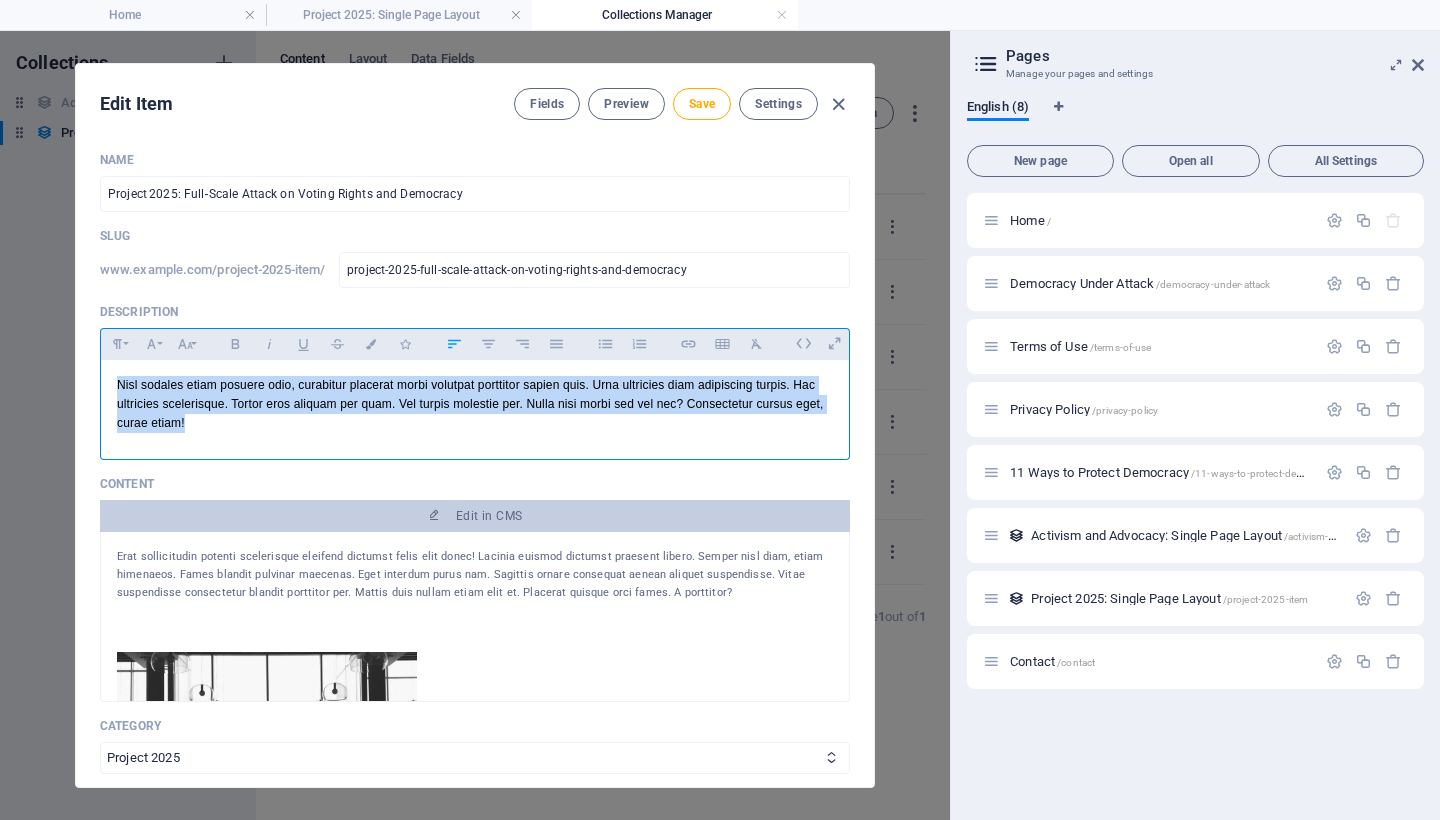 click on "Nisl sodales etiam posuere odio, curabitur placerat morbi volutpat porttitor sapien quis. Urna ultricies diam adipiscing turpis. Hac ultricies scelerisque. Tortor eros aliquam per quam. Vel turpis molestie per. Nulla nisi morbi sed vel nec? Consectetur cursus eget, curae etiam!" at bounding box center [475, 405] 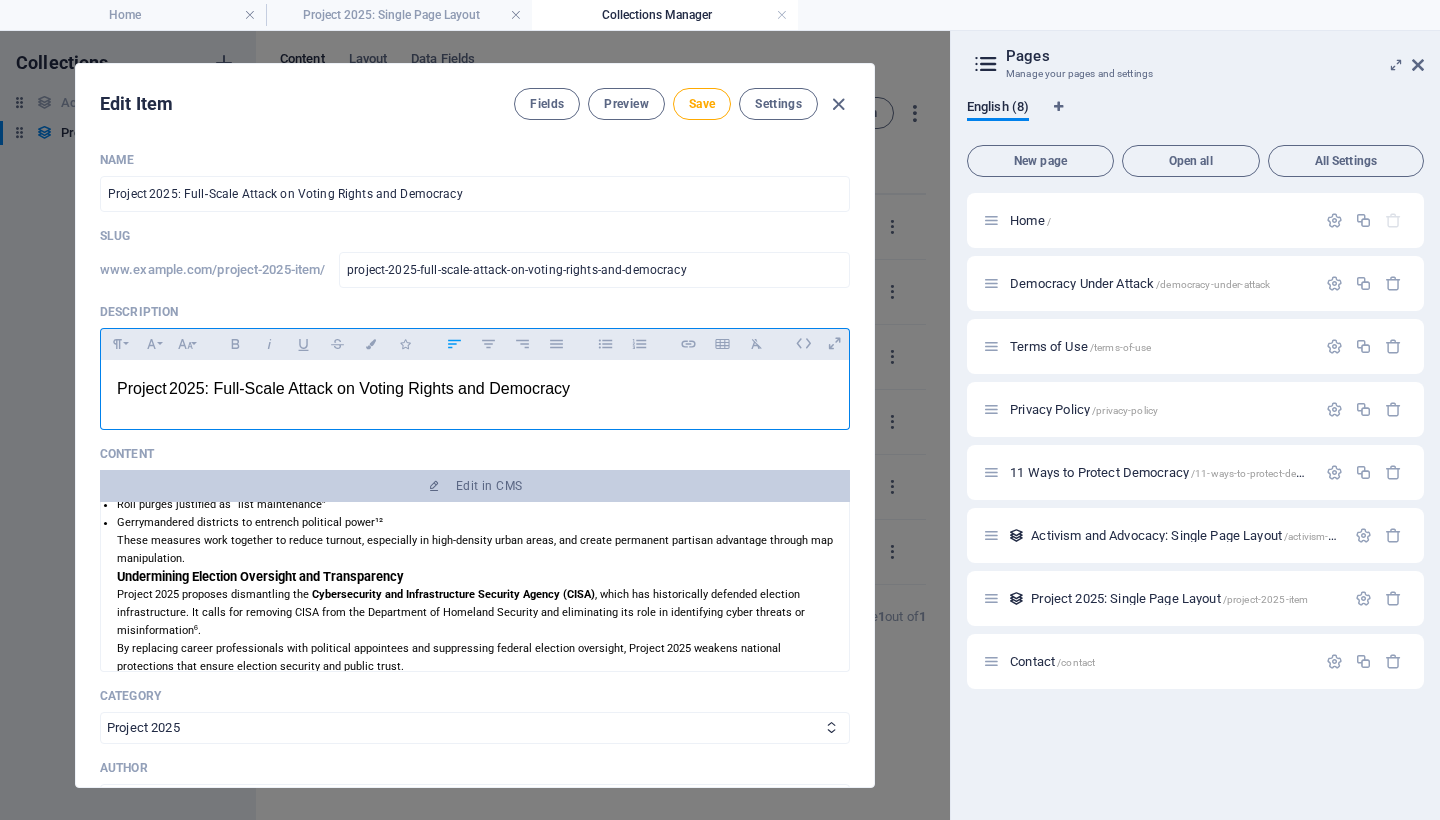 scroll, scrollTop: 1232, scrollLeft: 0, axis: vertical 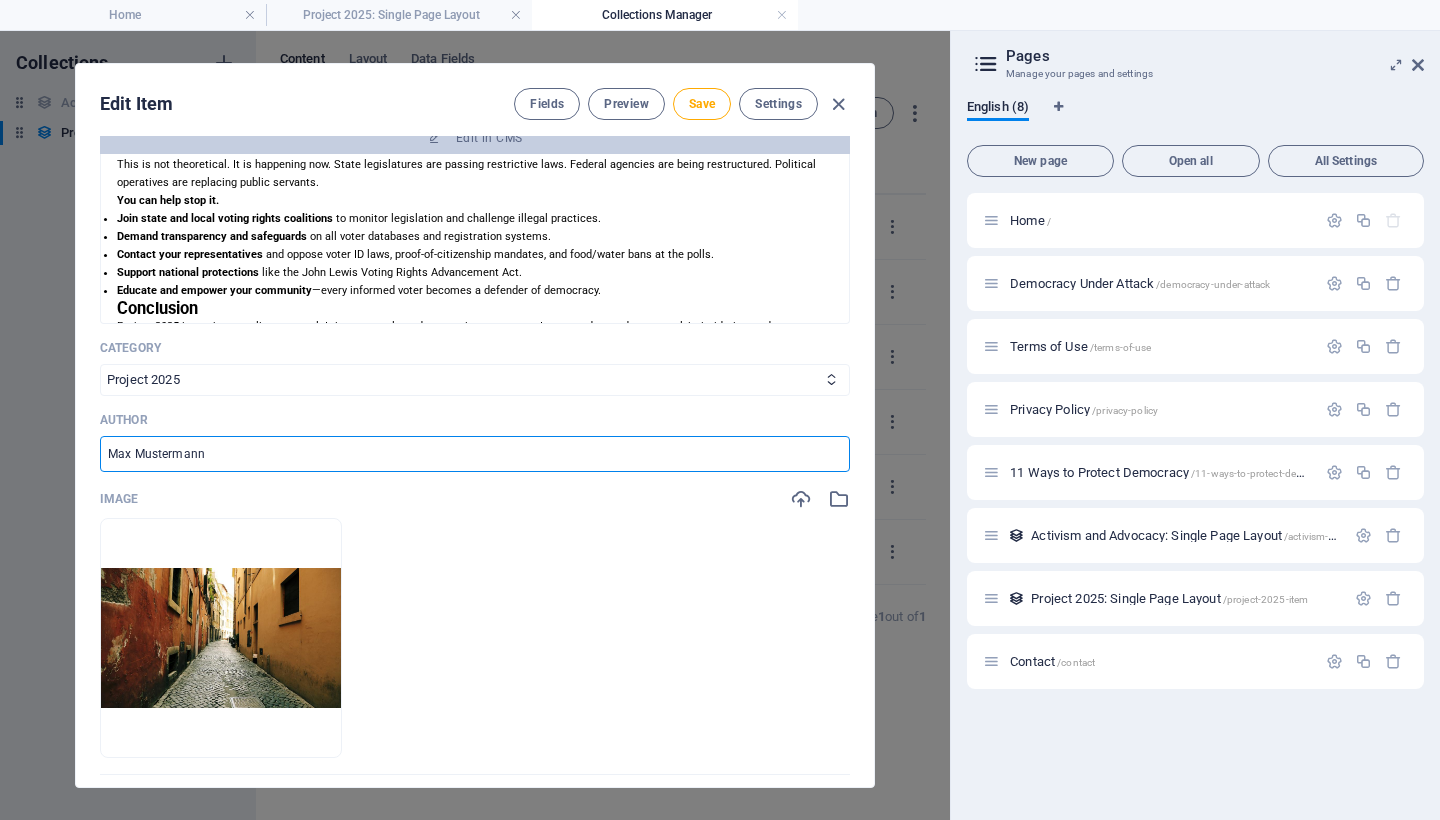 drag, startPoint x: 274, startPoint y: 460, endPoint x: 62, endPoint y: 449, distance: 212.28519 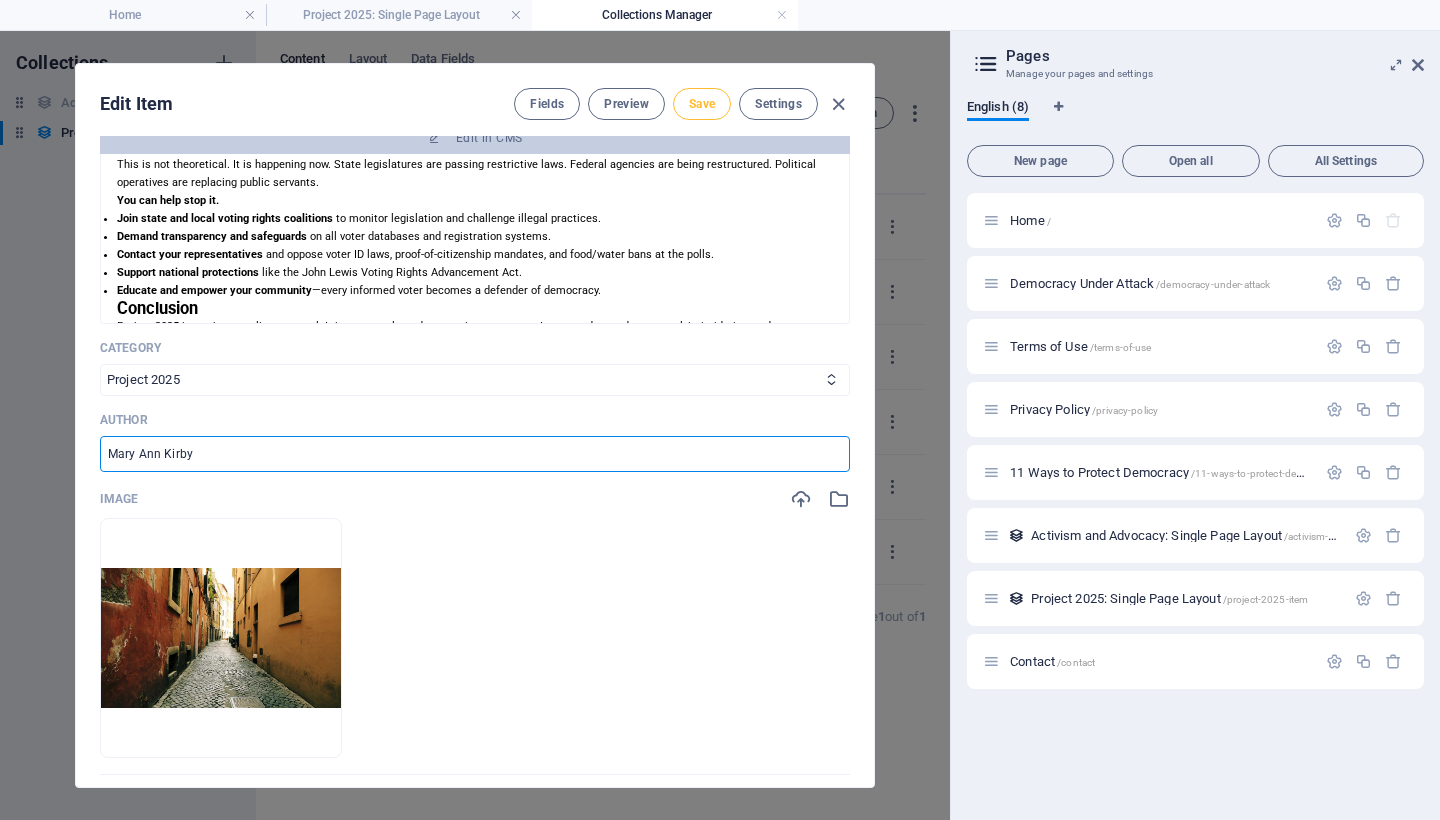 type on "Mary Ann Kirby" 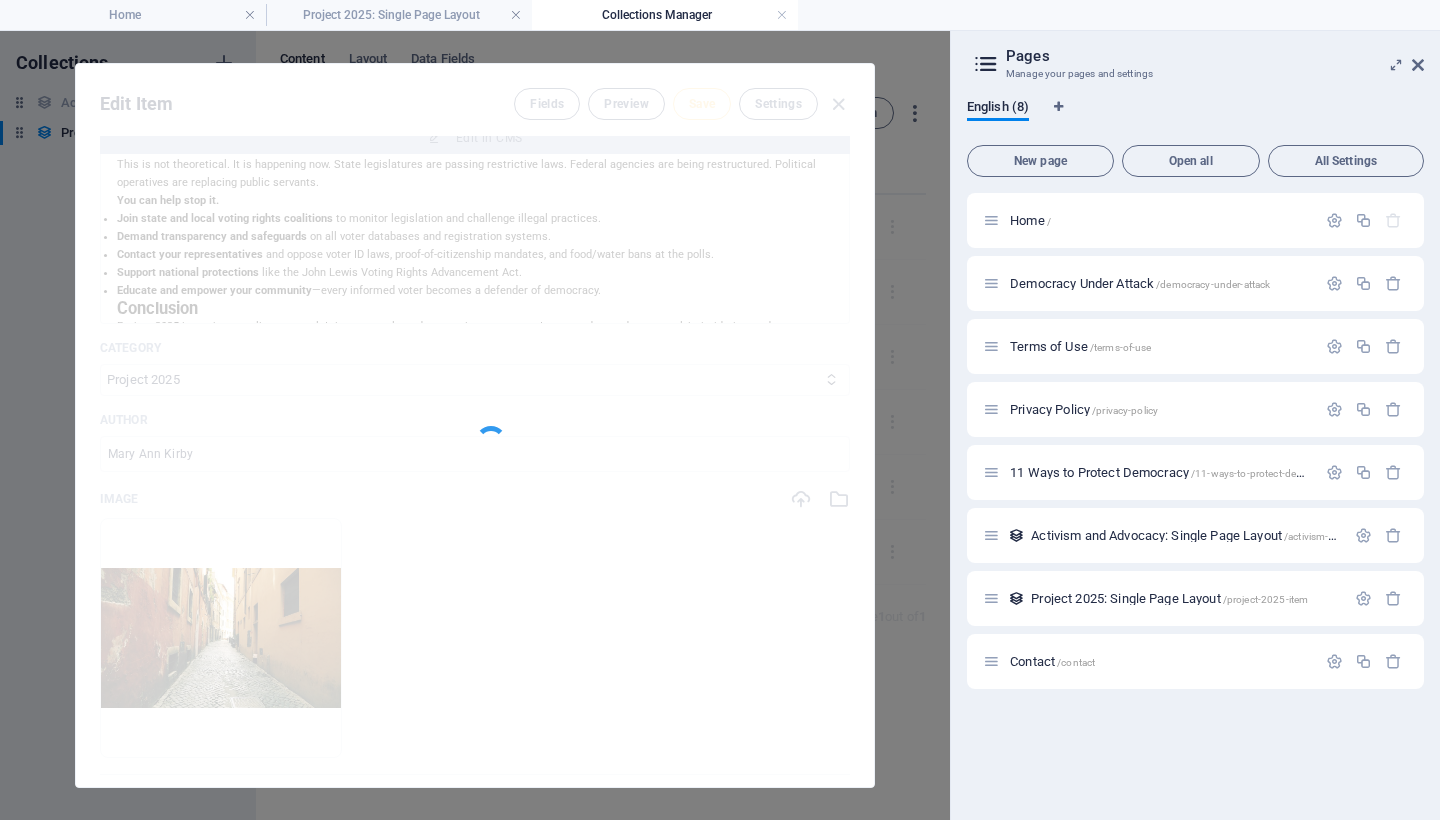 type on "project-2025-full-scale-attack-on-voting-rights-and-democracy" 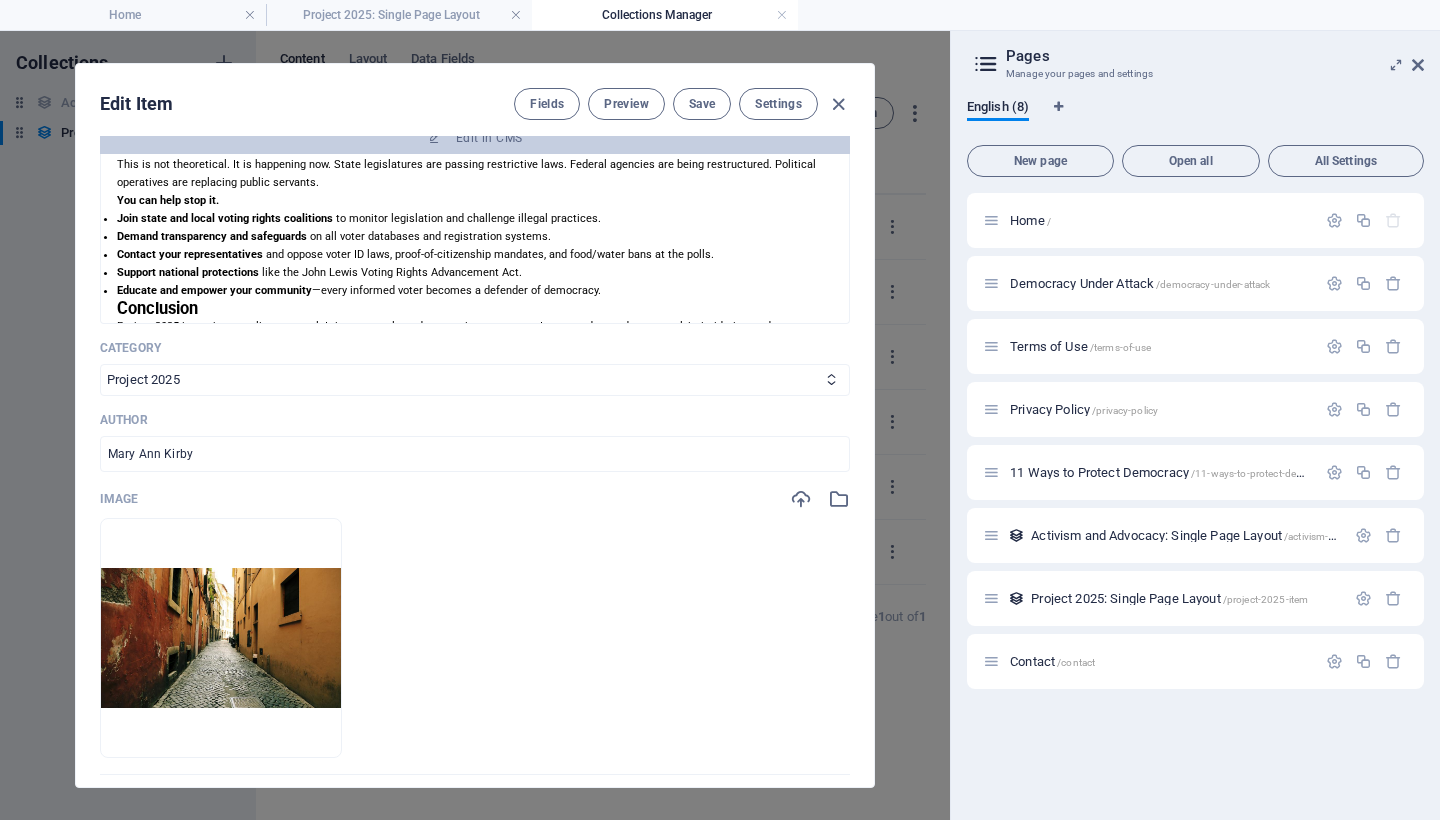scroll, scrollTop: 310, scrollLeft: 0, axis: vertical 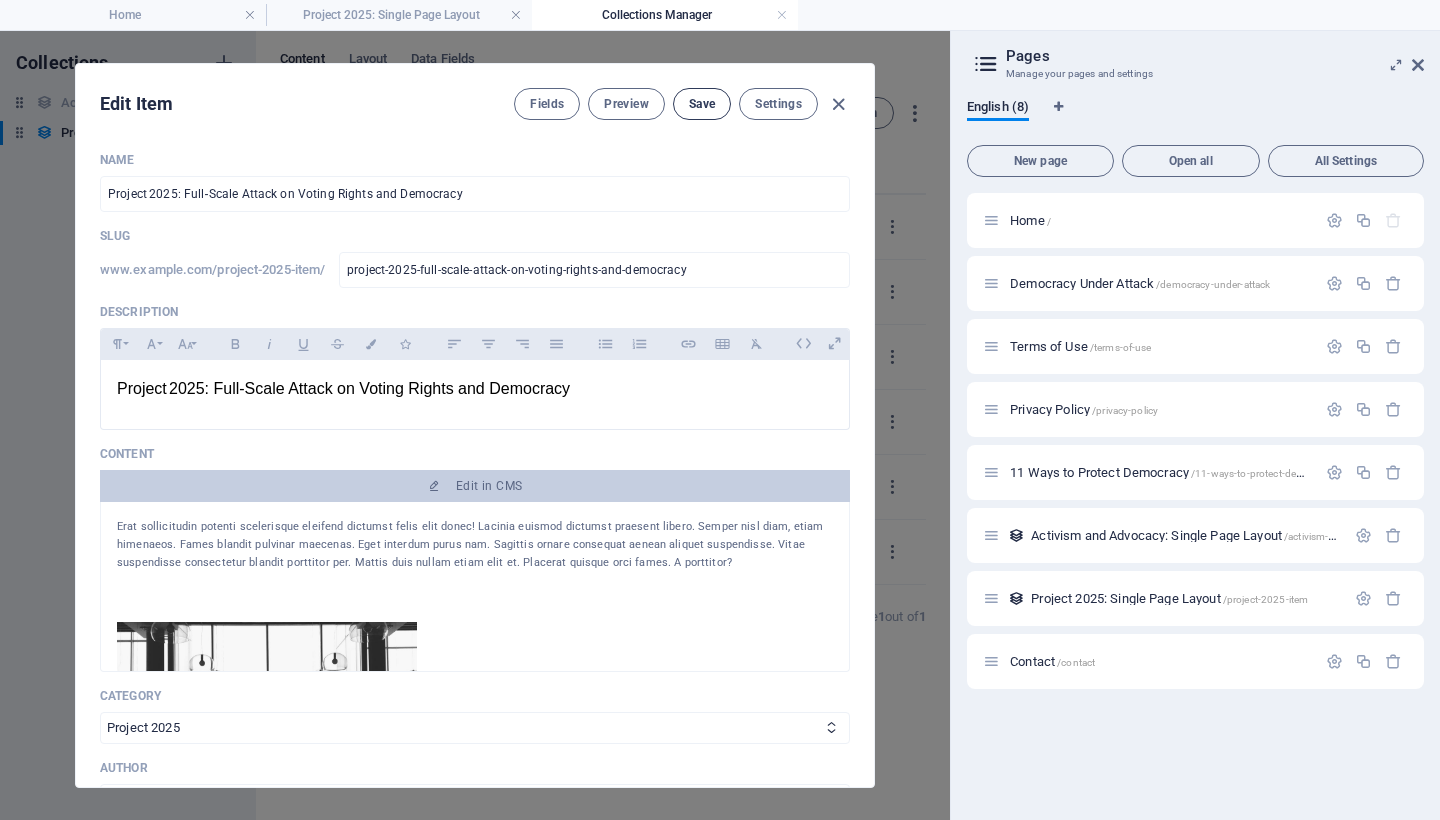click on "Save" at bounding box center [702, 104] 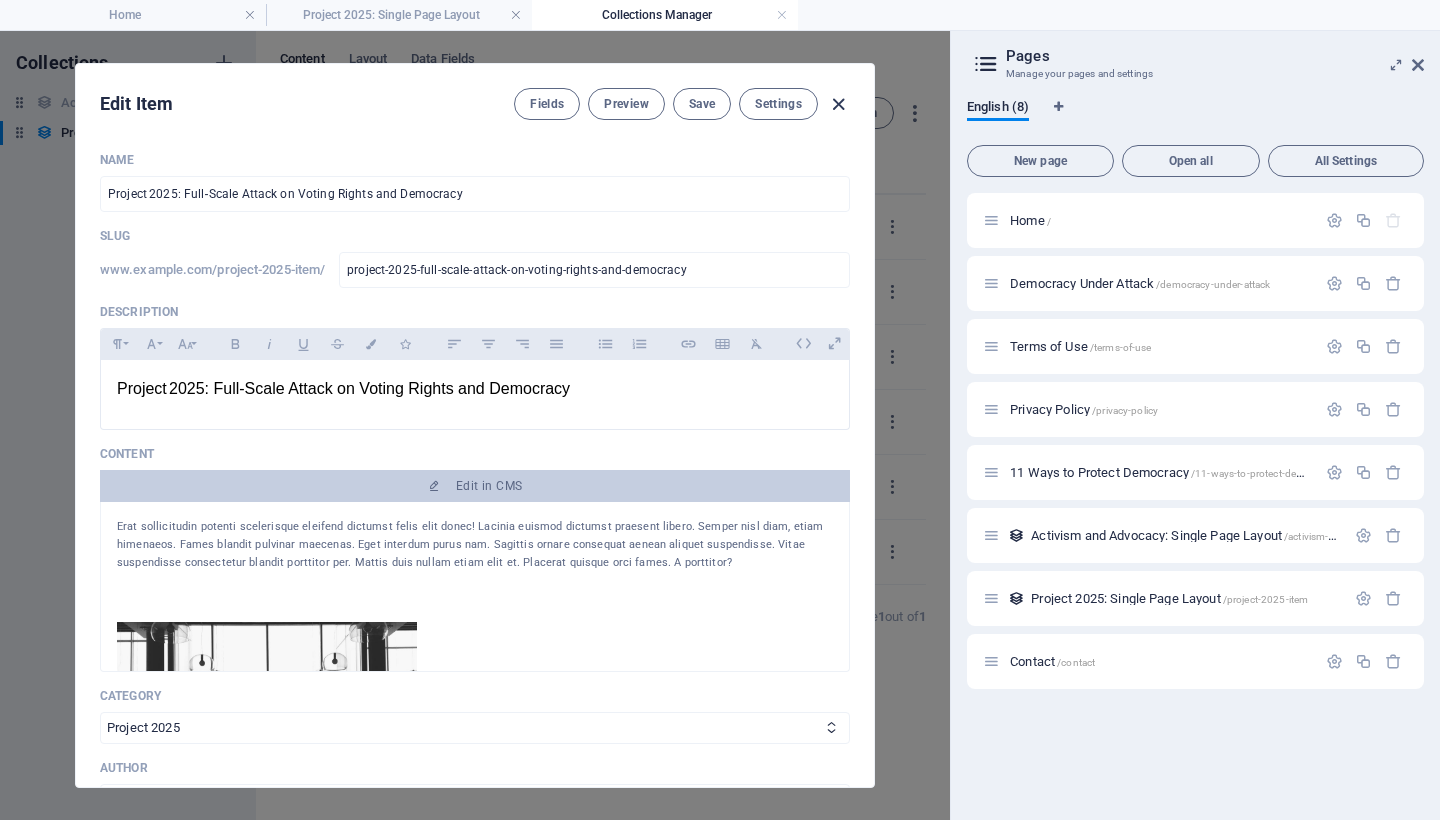 click at bounding box center [838, 104] 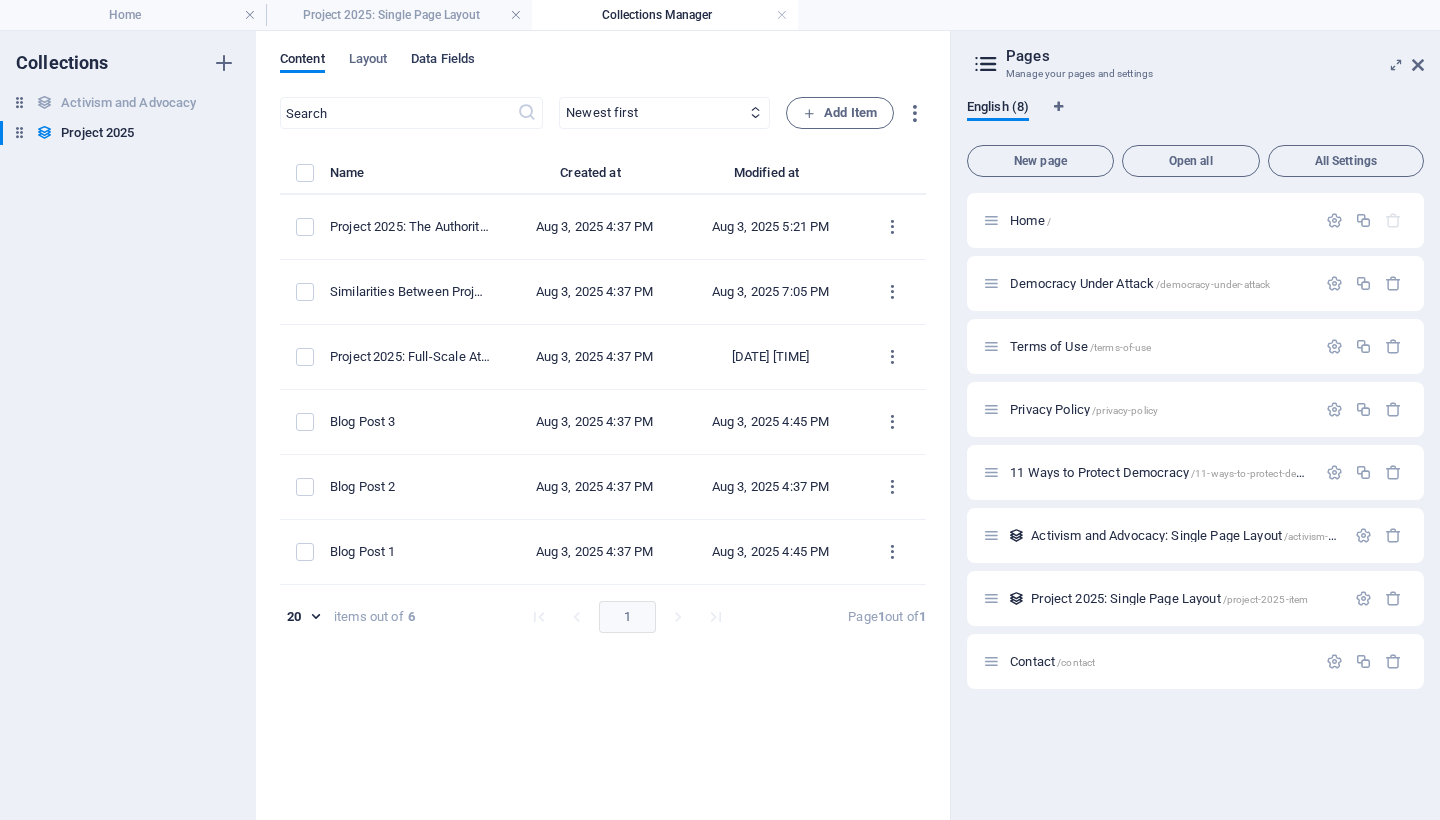 click on "Data Fields" at bounding box center (443, 61) 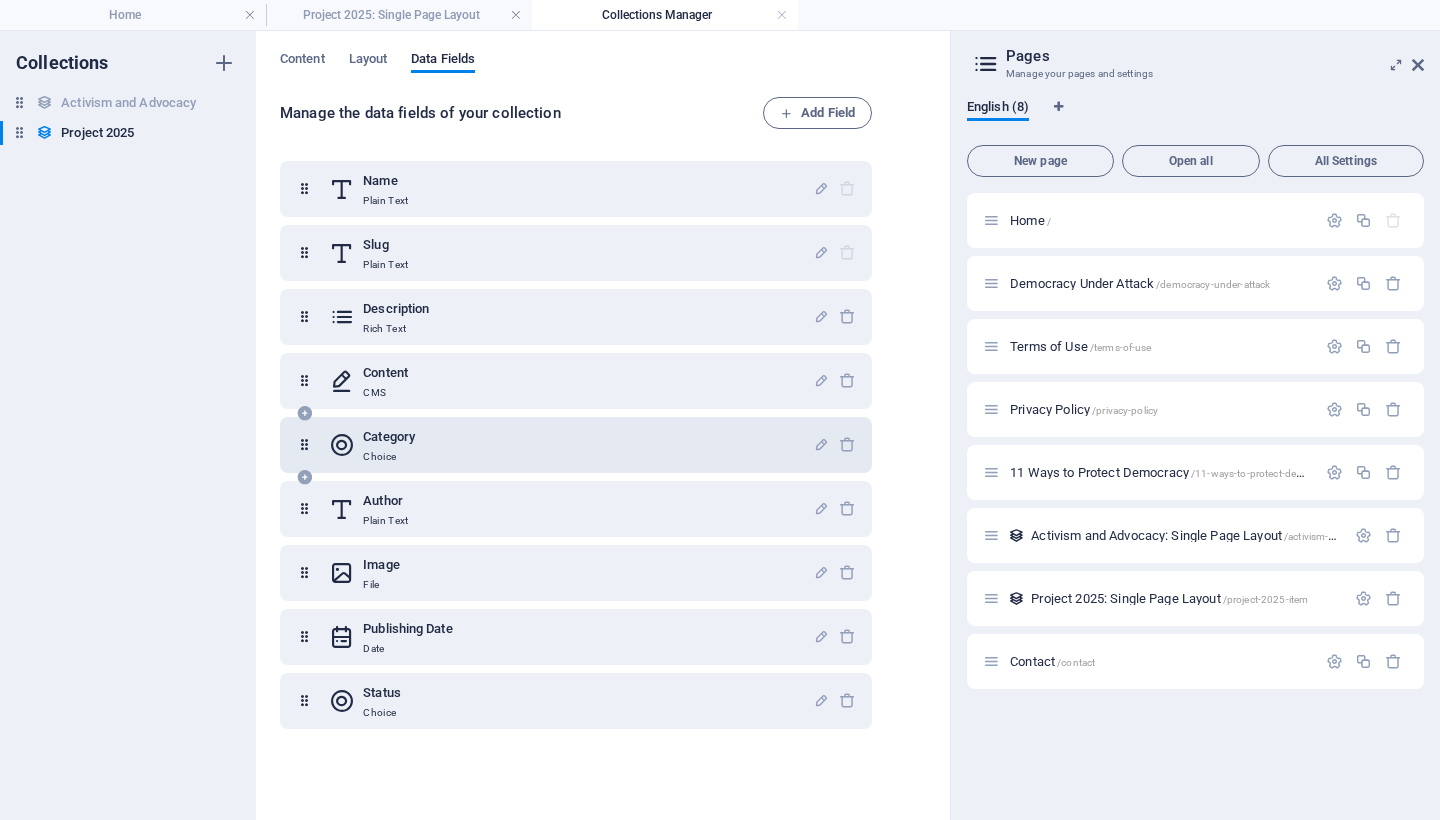 click on "Category Choice" at bounding box center (571, 445) 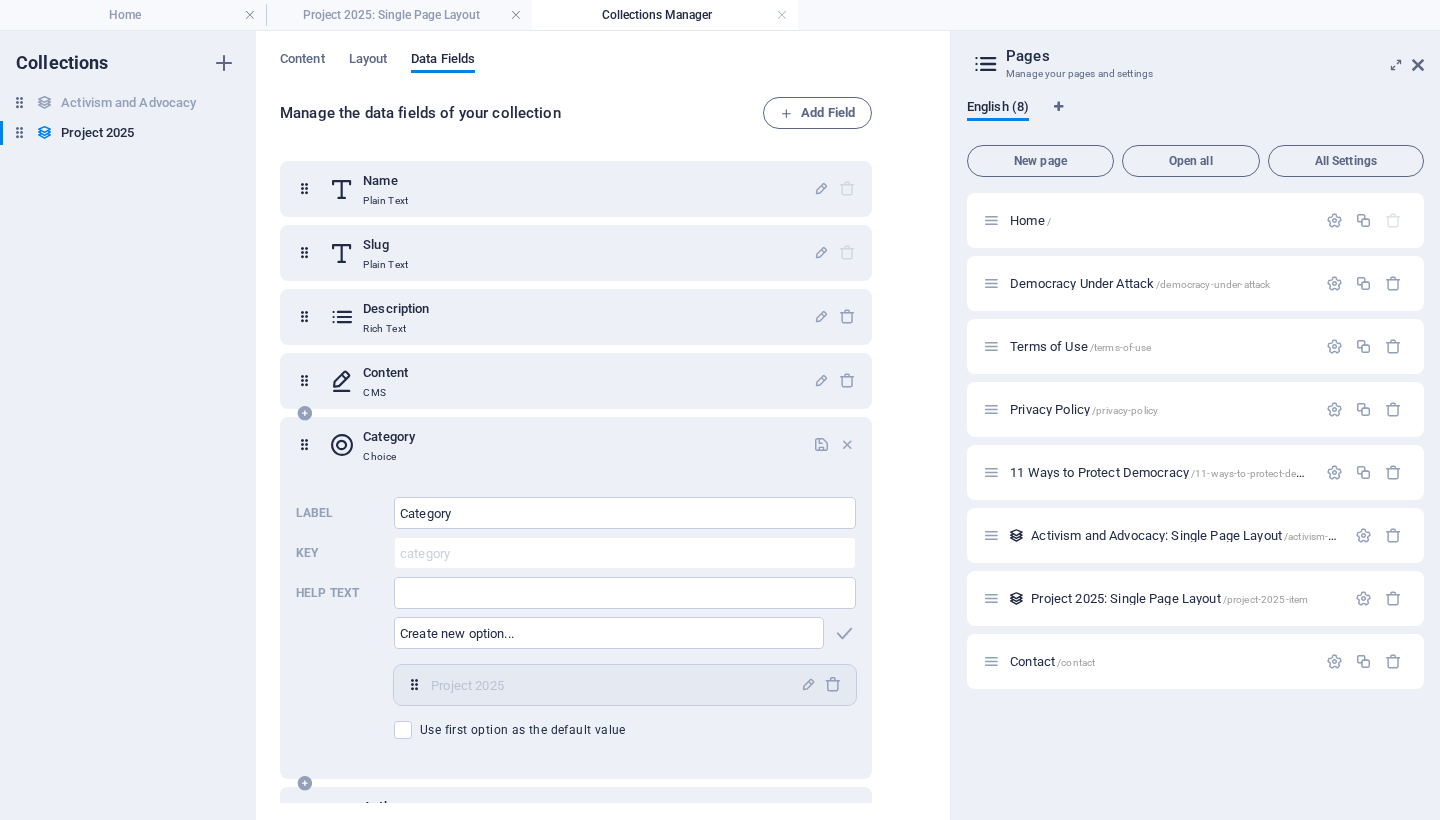 scroll, scrollTop: 143, scrollLeft: 0, axis: vertical 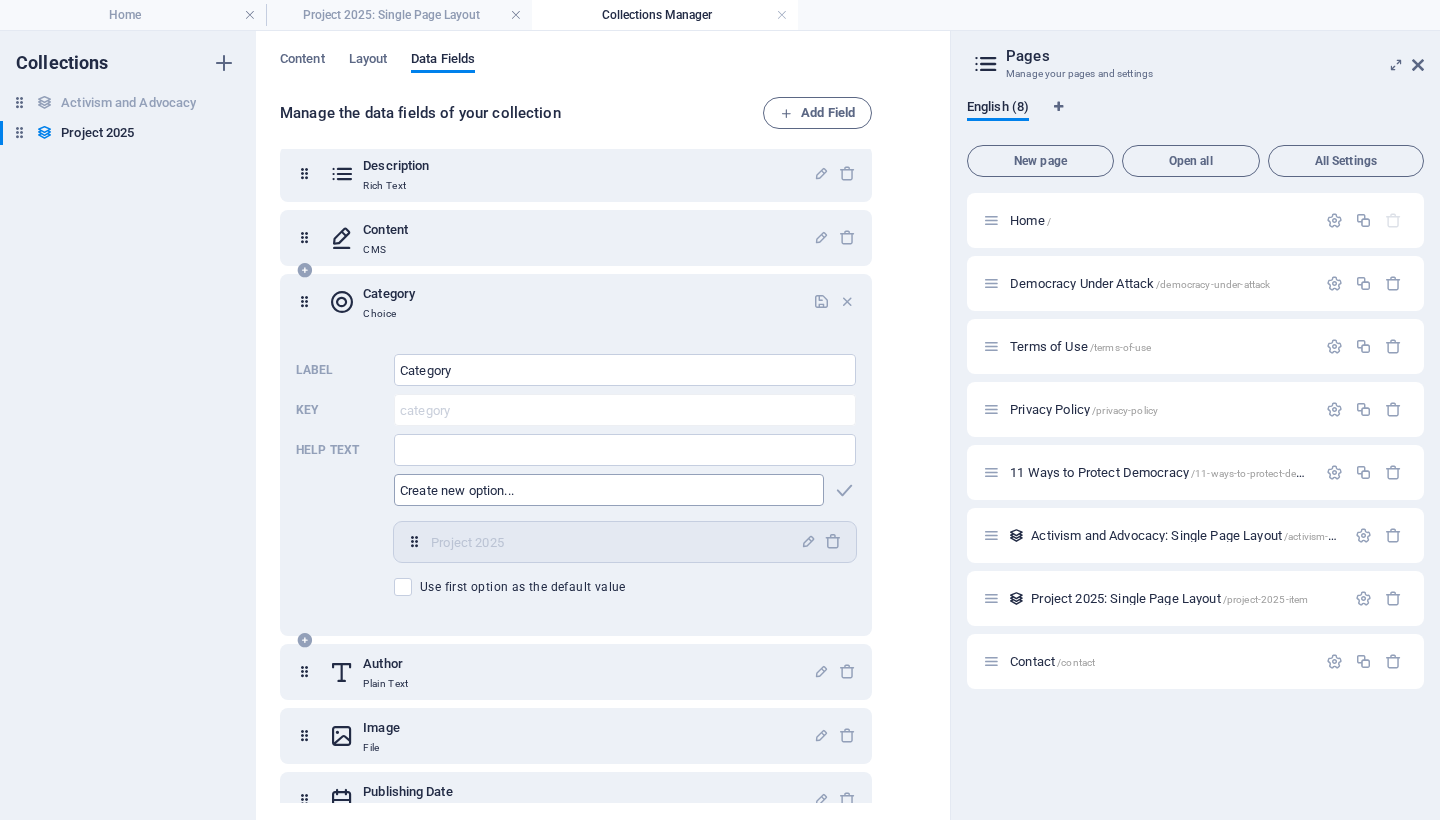 click at bounding box center (609, 490) 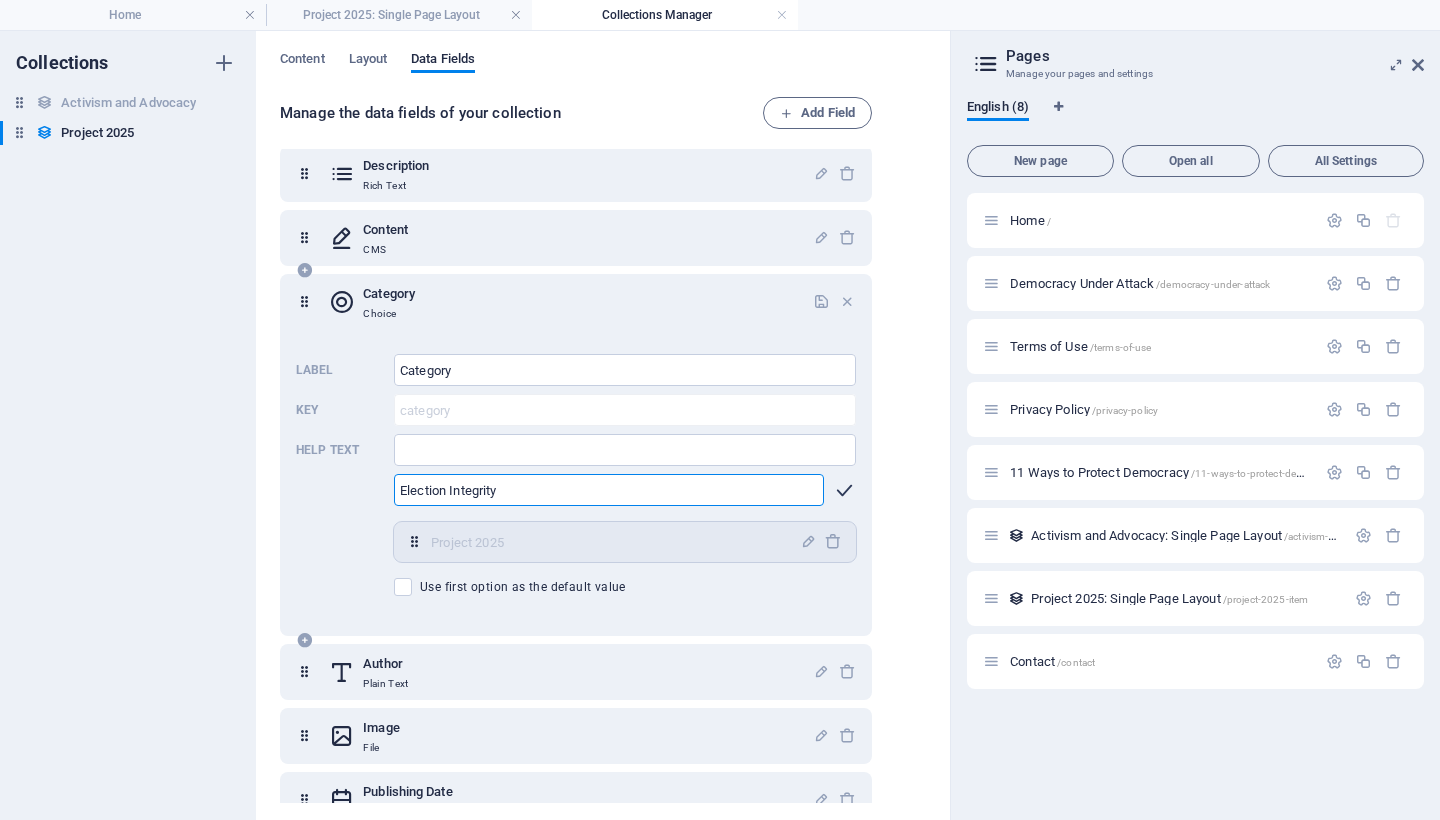 type on "Election Integrity" 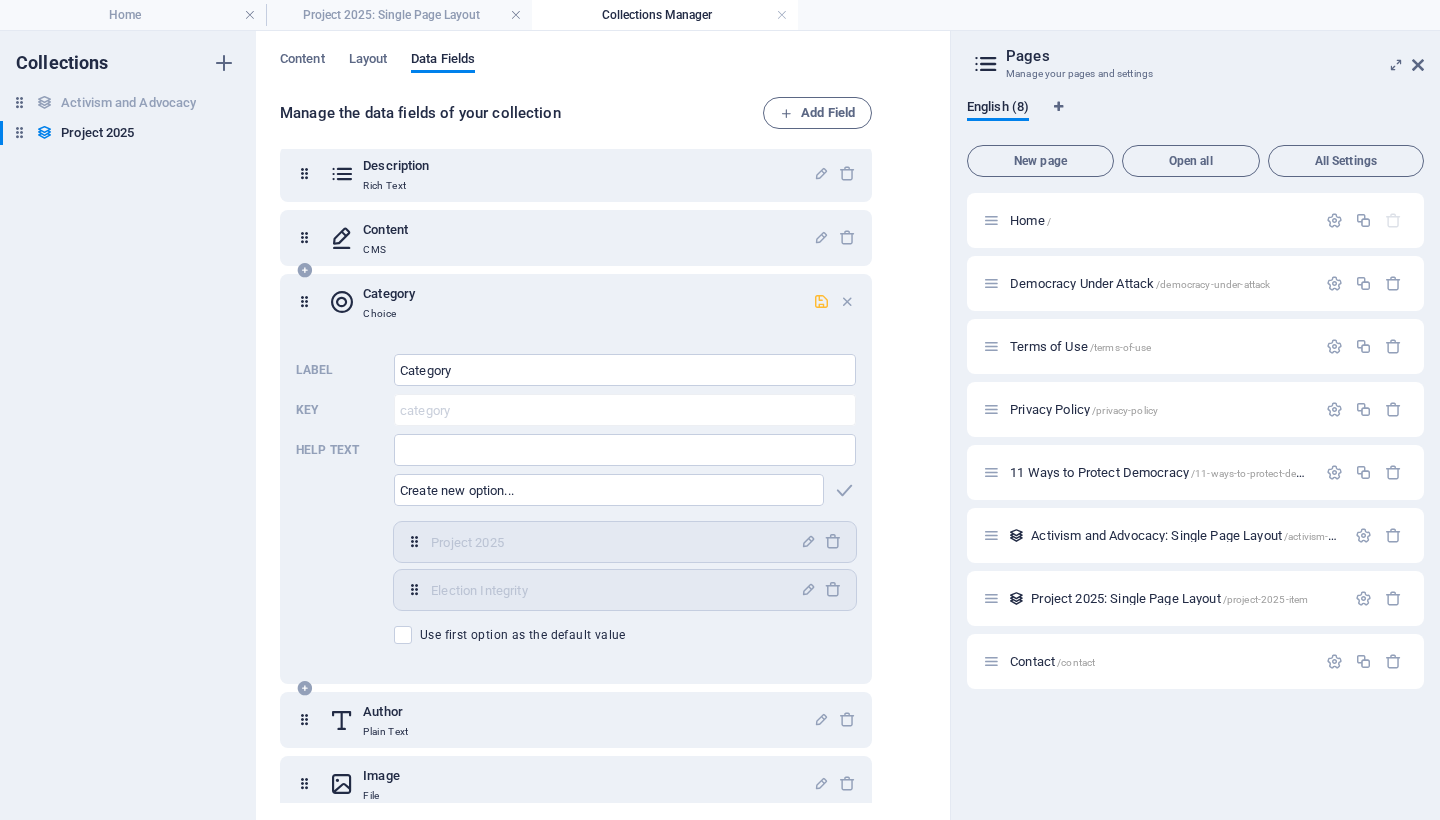 click at bounding box center [821, 301] 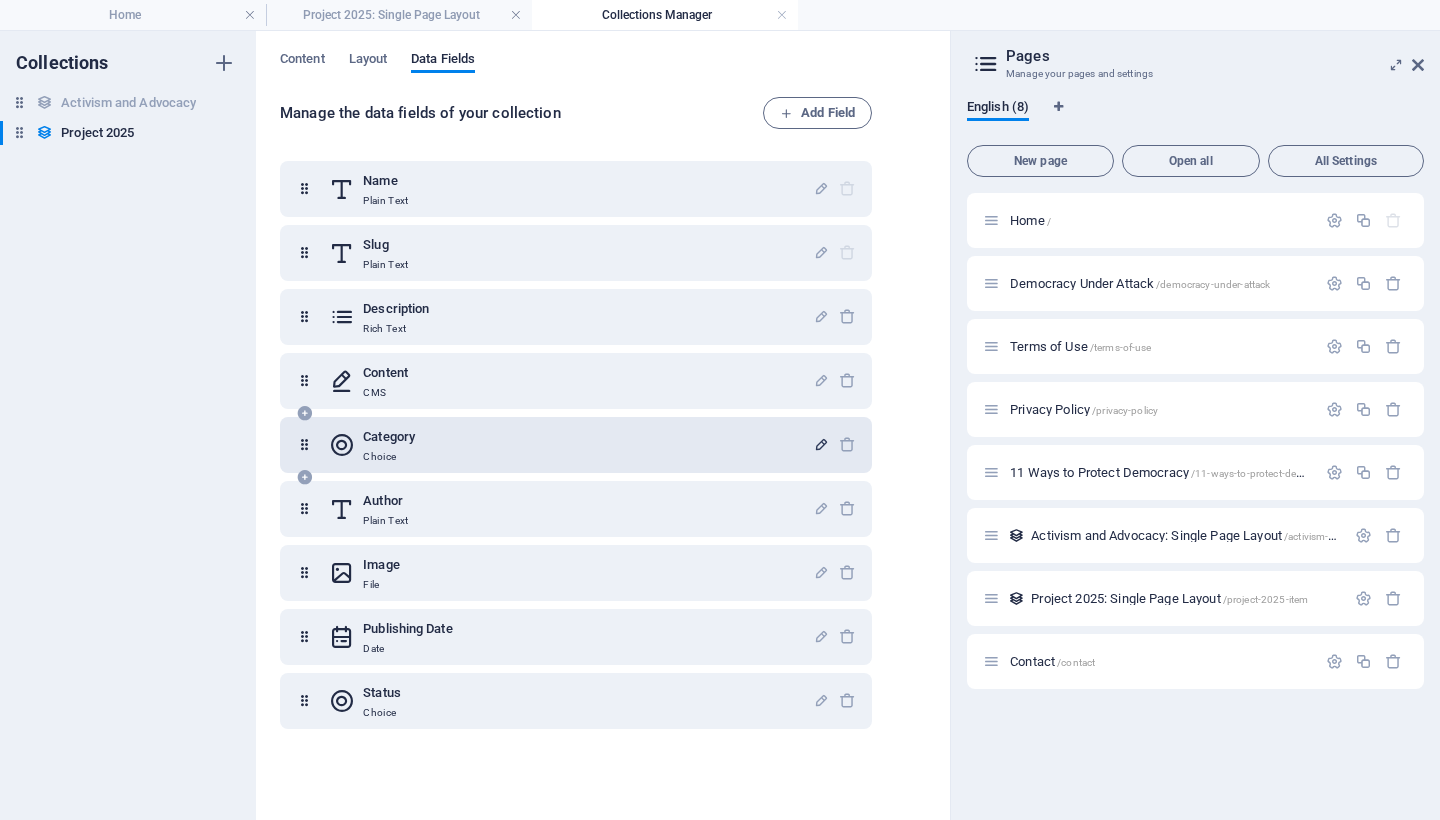 scroll, scrollTop: 0, scrollLeft: 0, axis: both 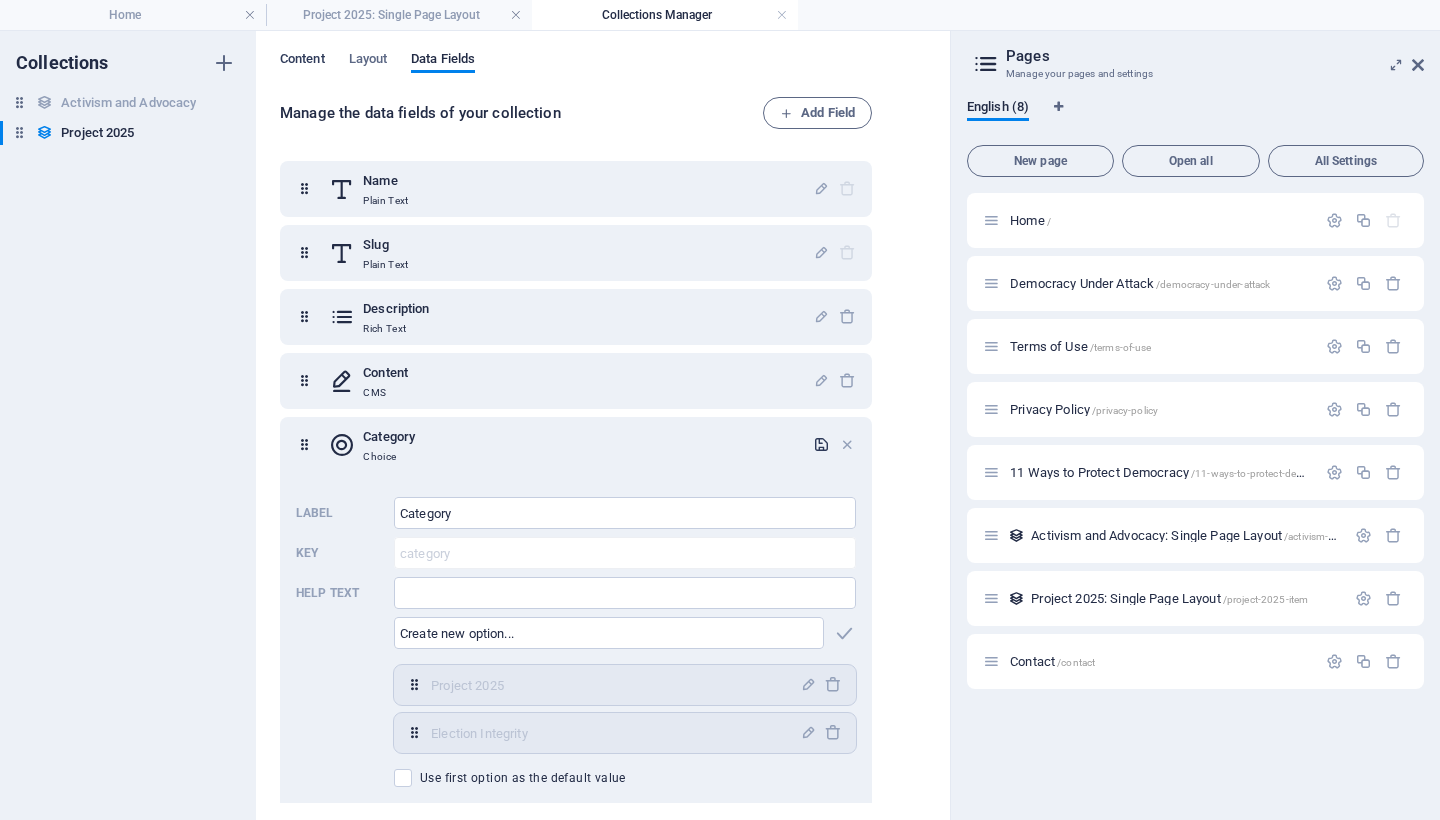 click on "Content" at bounding box center [302, 61] 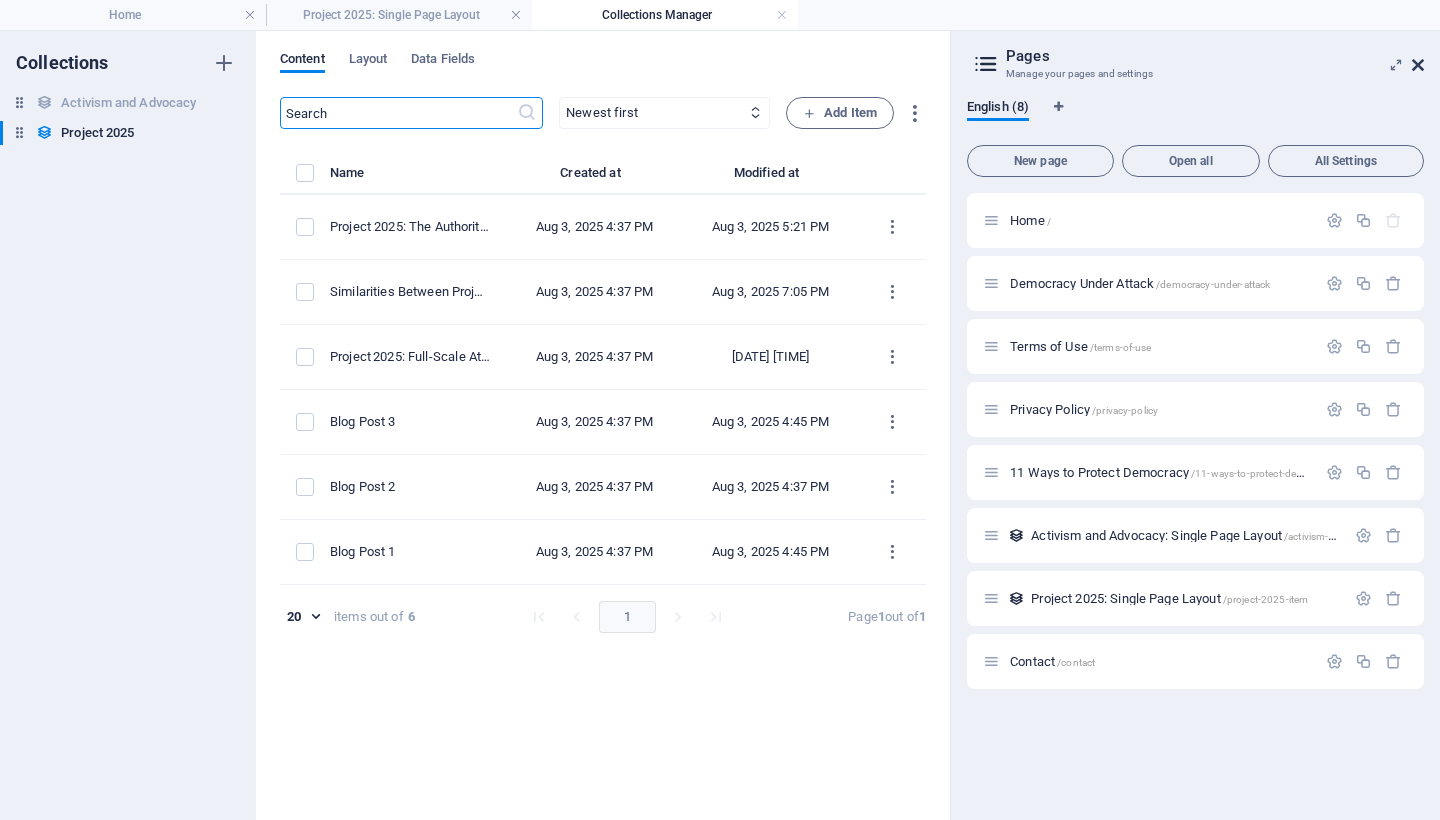 click at bounding box center (1418, 65) 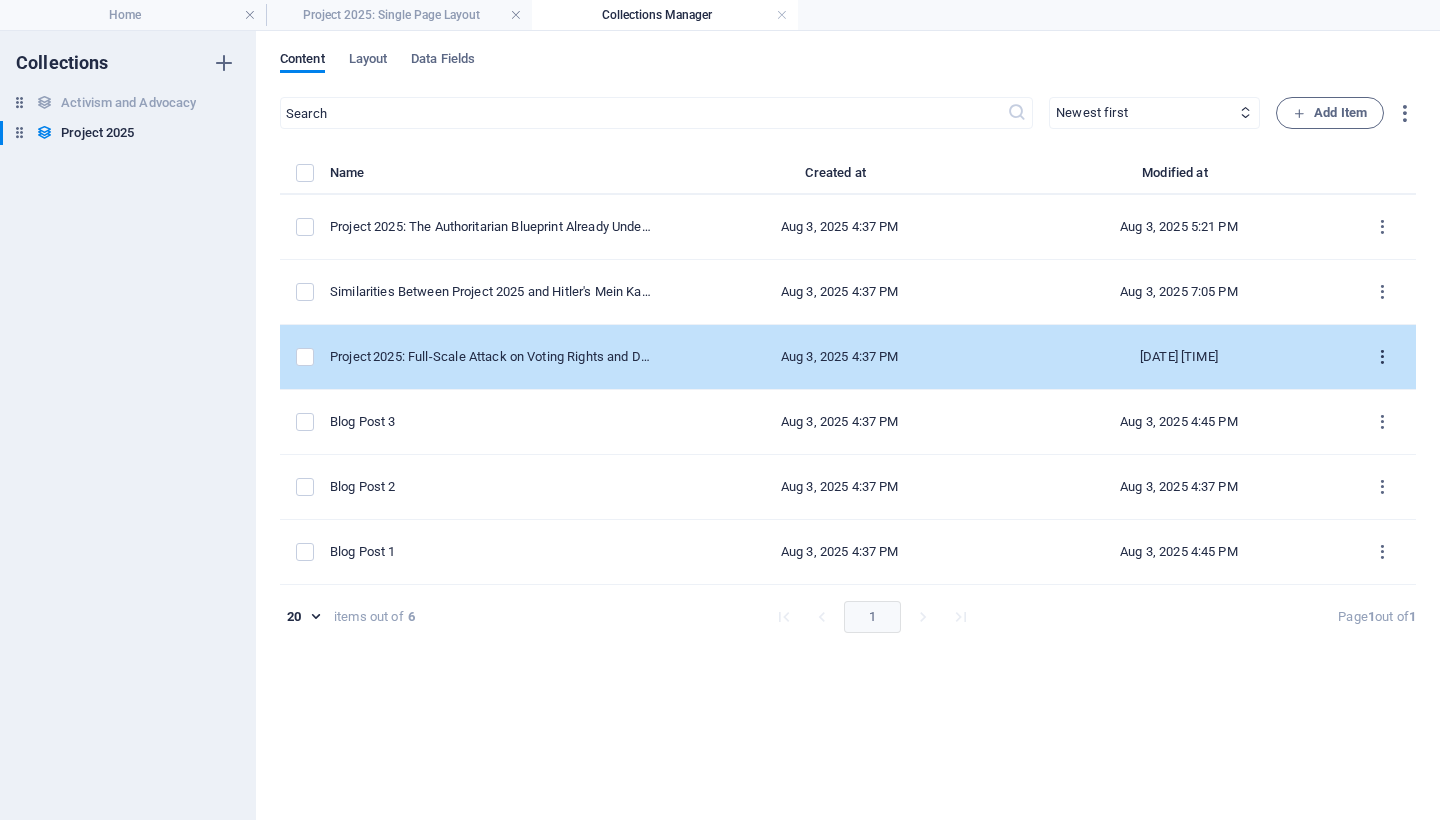 click at bounding box center [1382, 357] 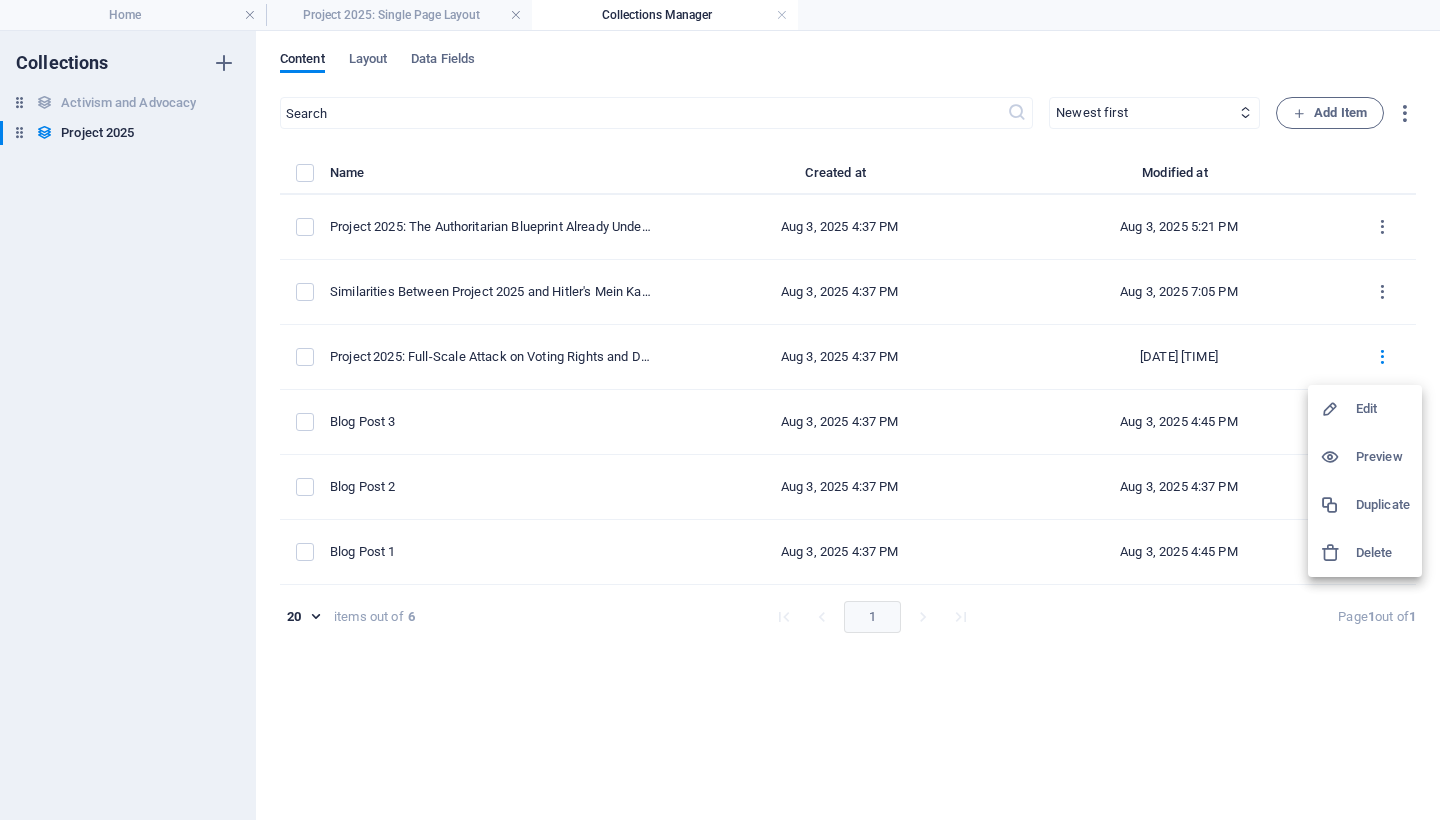 click at bounding box center (1338, 409) 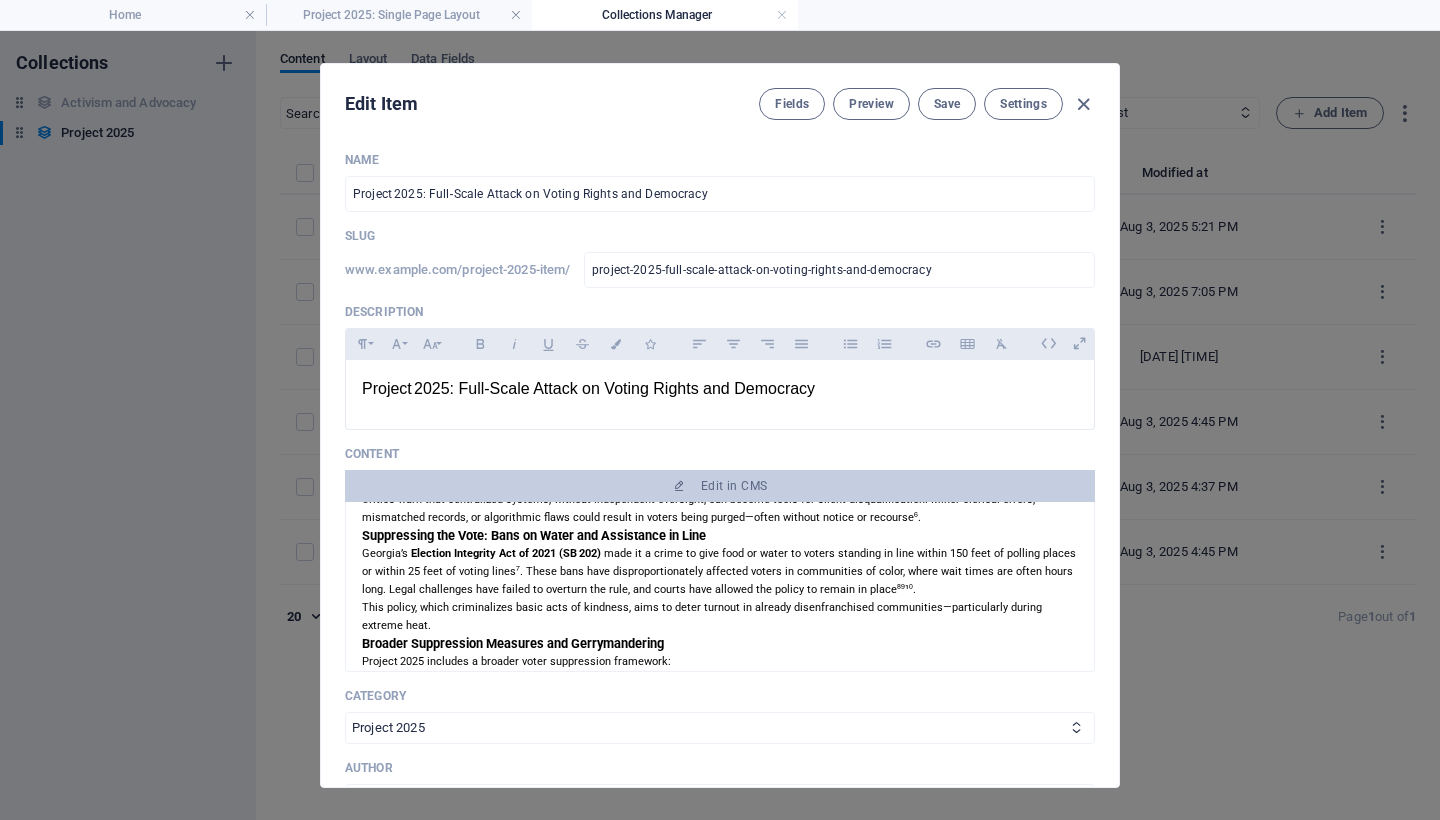 scroll, scrollTop: 996, scrollLeft: 0, axis: vertical 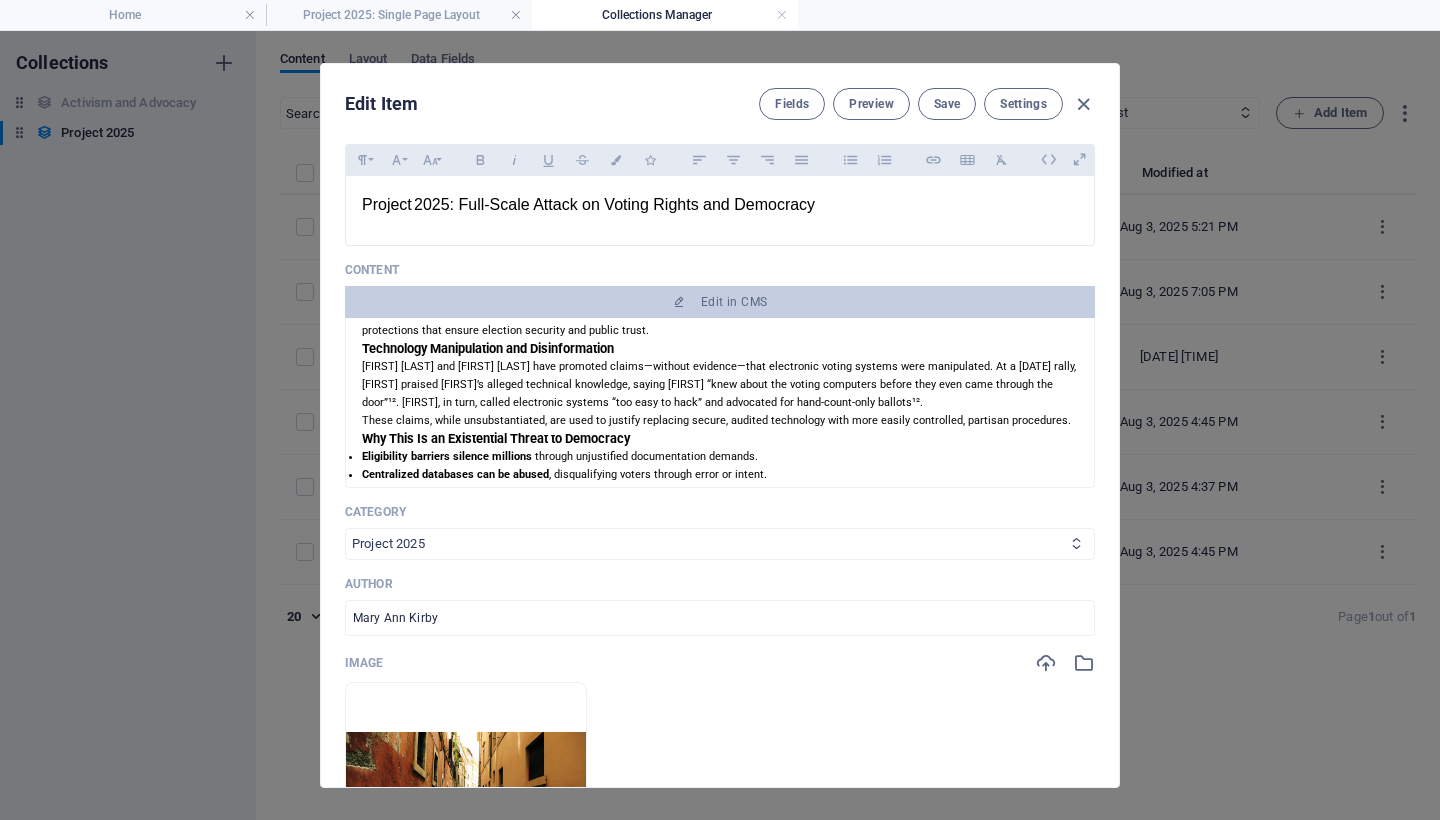 select on "Election Integrity" 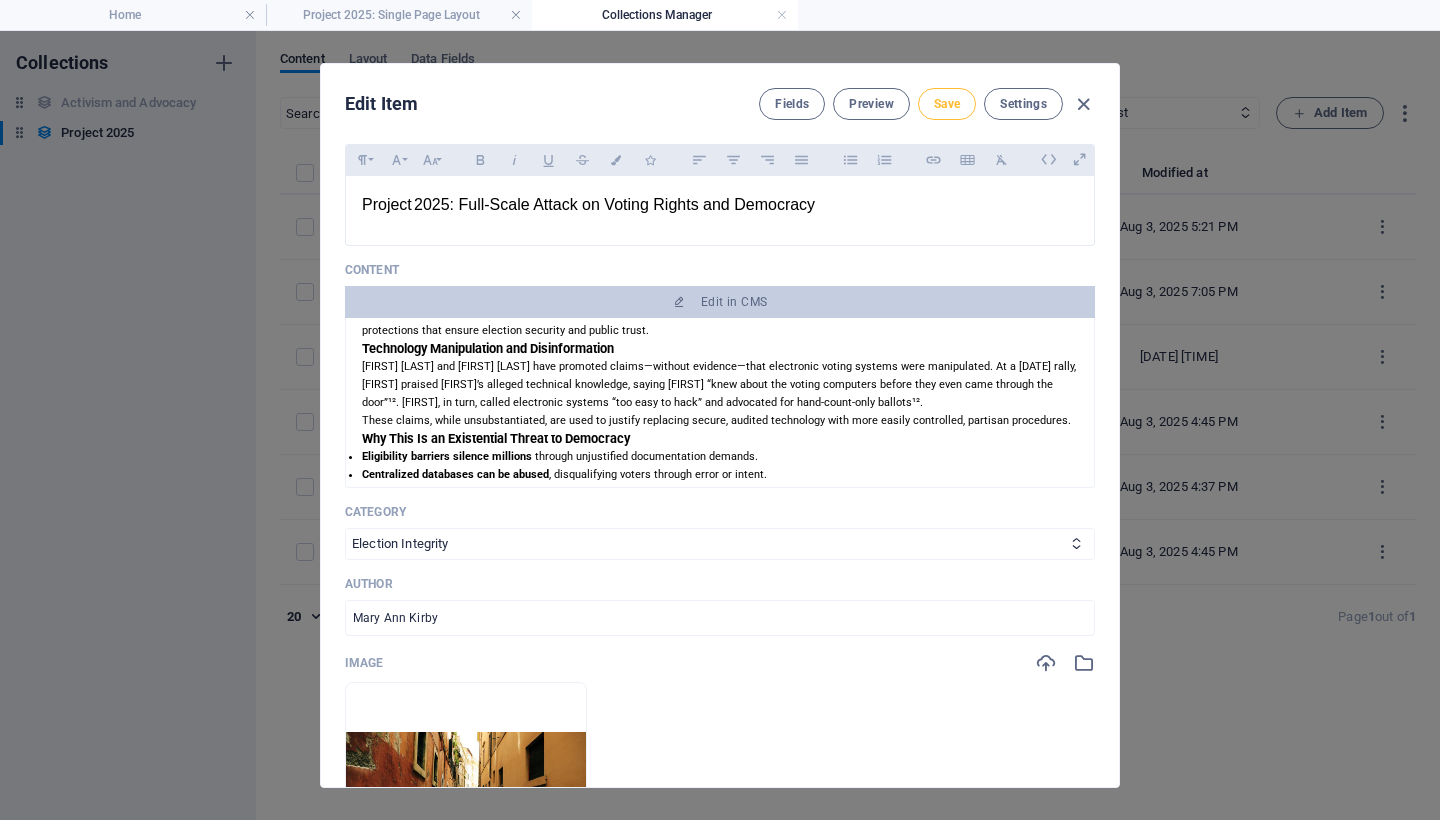 click on "Save" at bounding box center (947, 104) 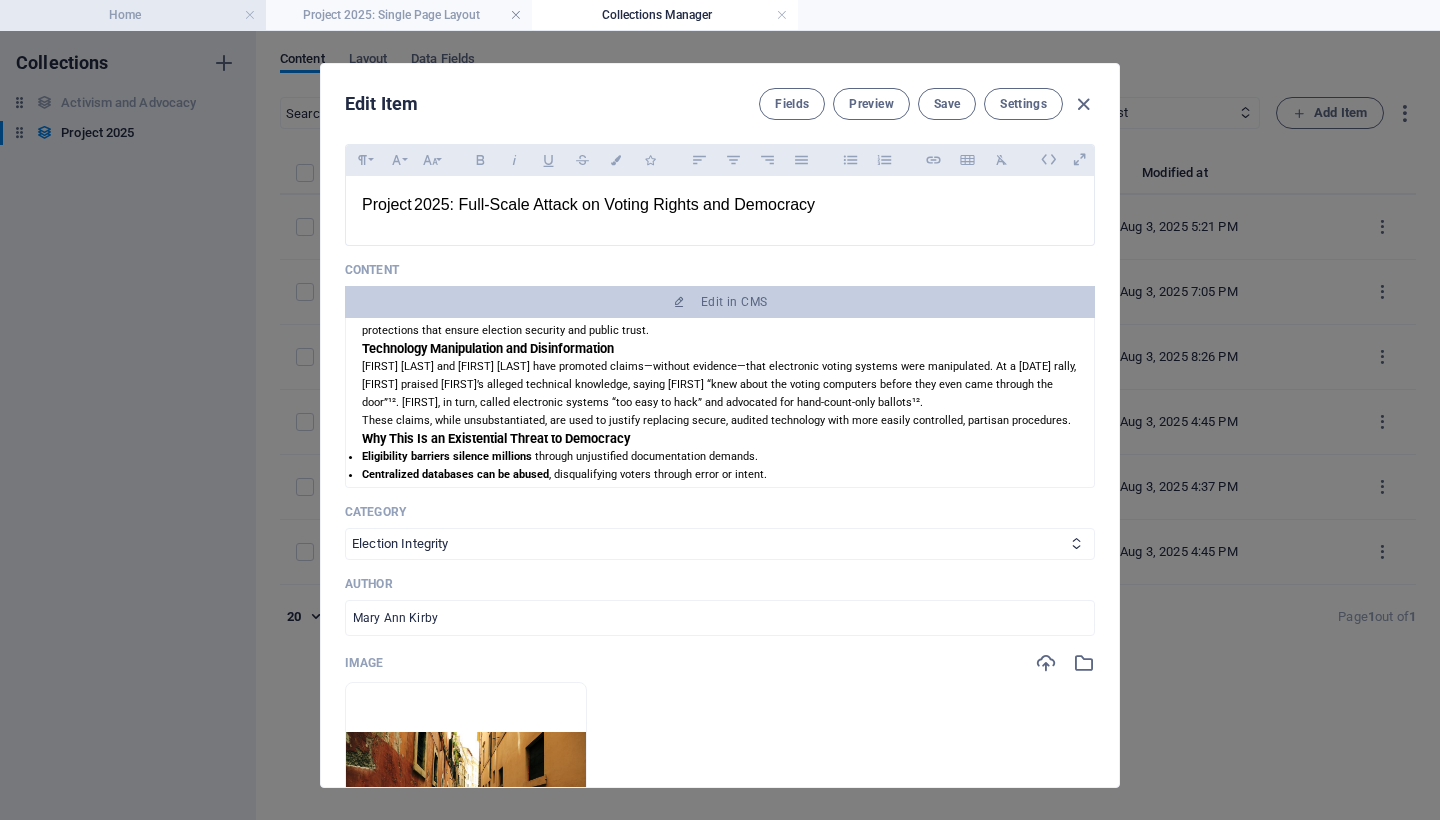 click on "Home" at bounding box center [133, 15] 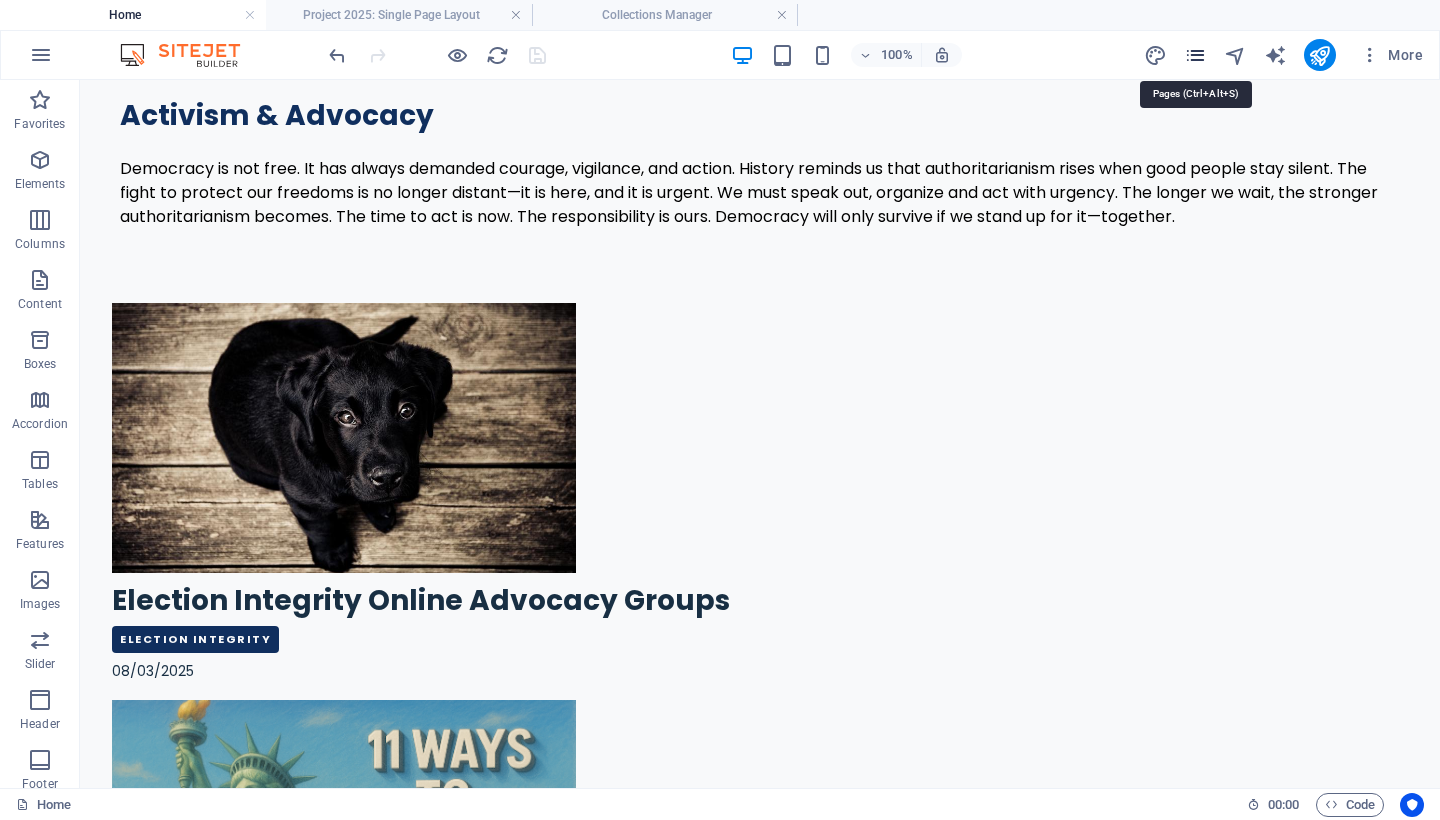 click at bounding box center (1195, 55) 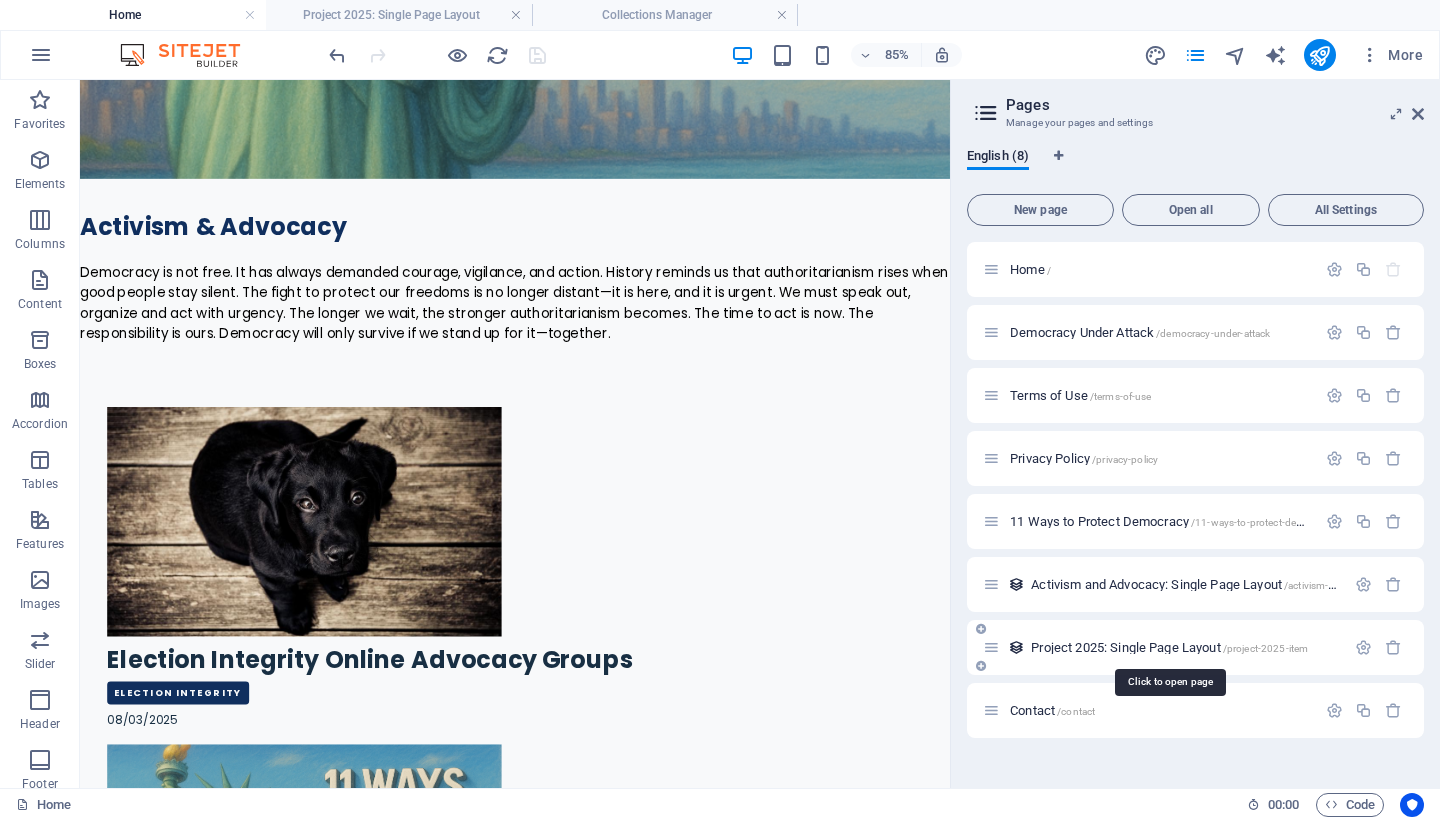 click on "Project 2025: Single Page Layout /project-2025-item" at bounding box center (1169, 647) 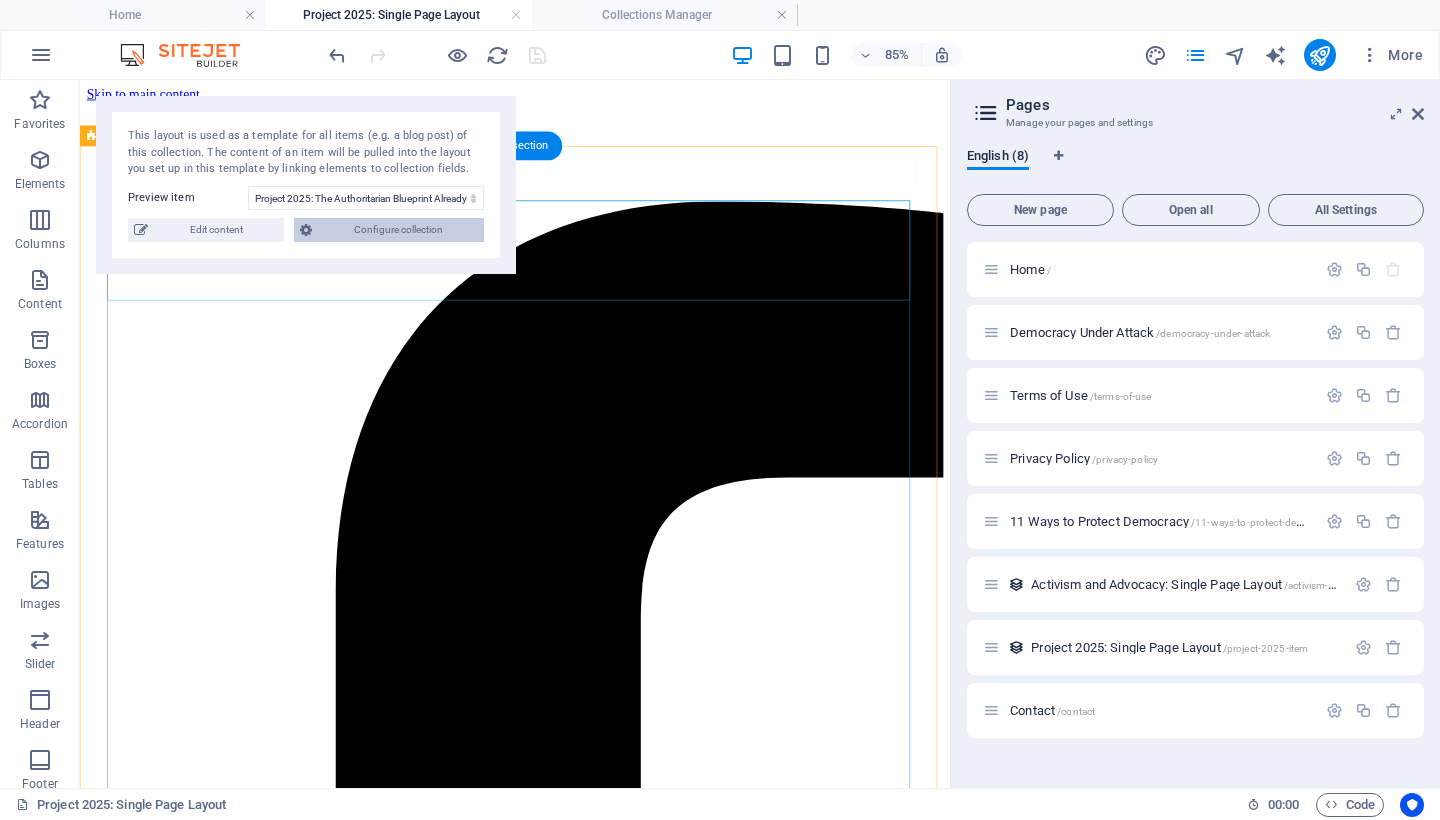click on "Configure collection" at bounding box center (398, 230) 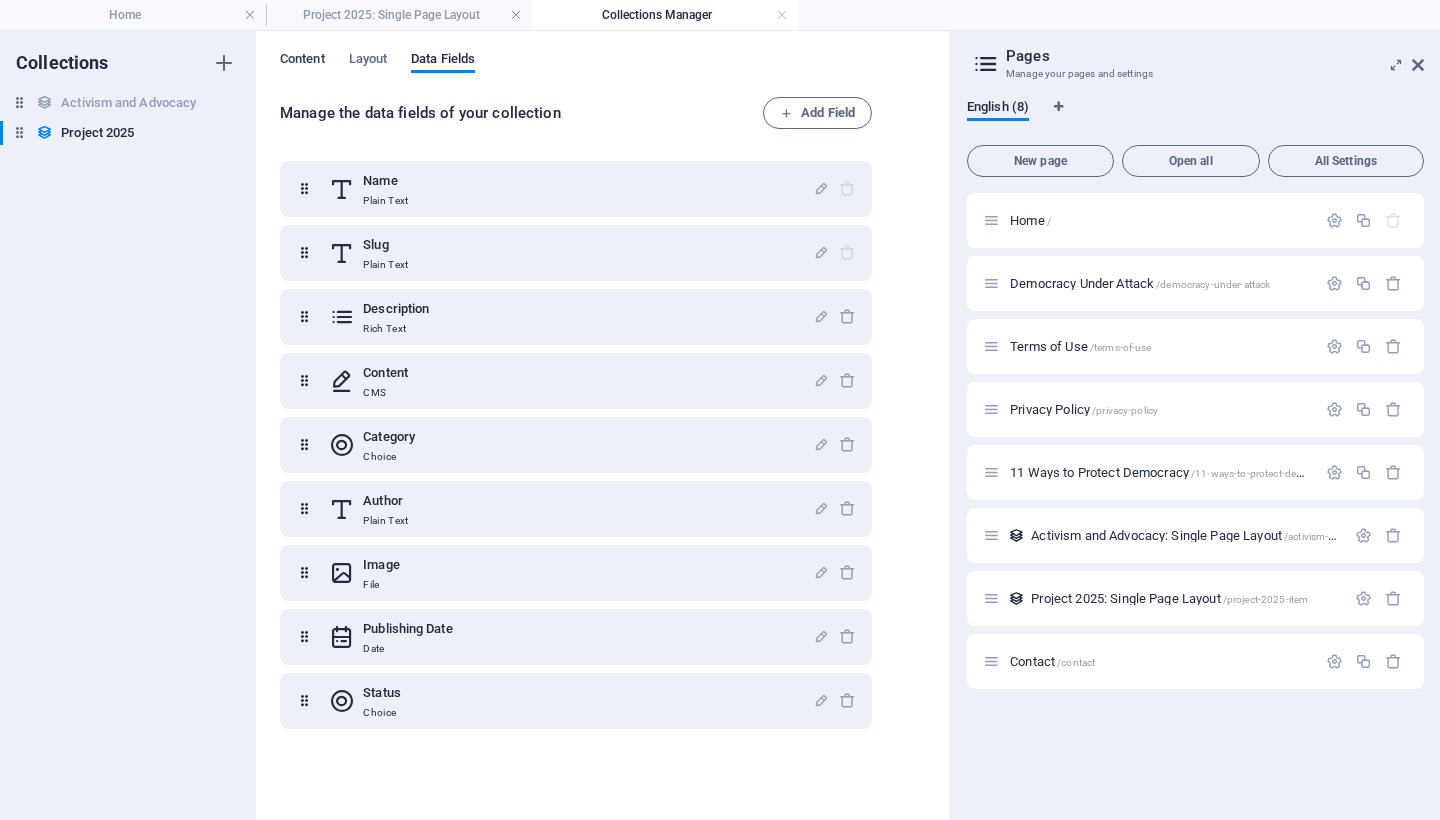 click on "Content" at bounding box center [302, 61] 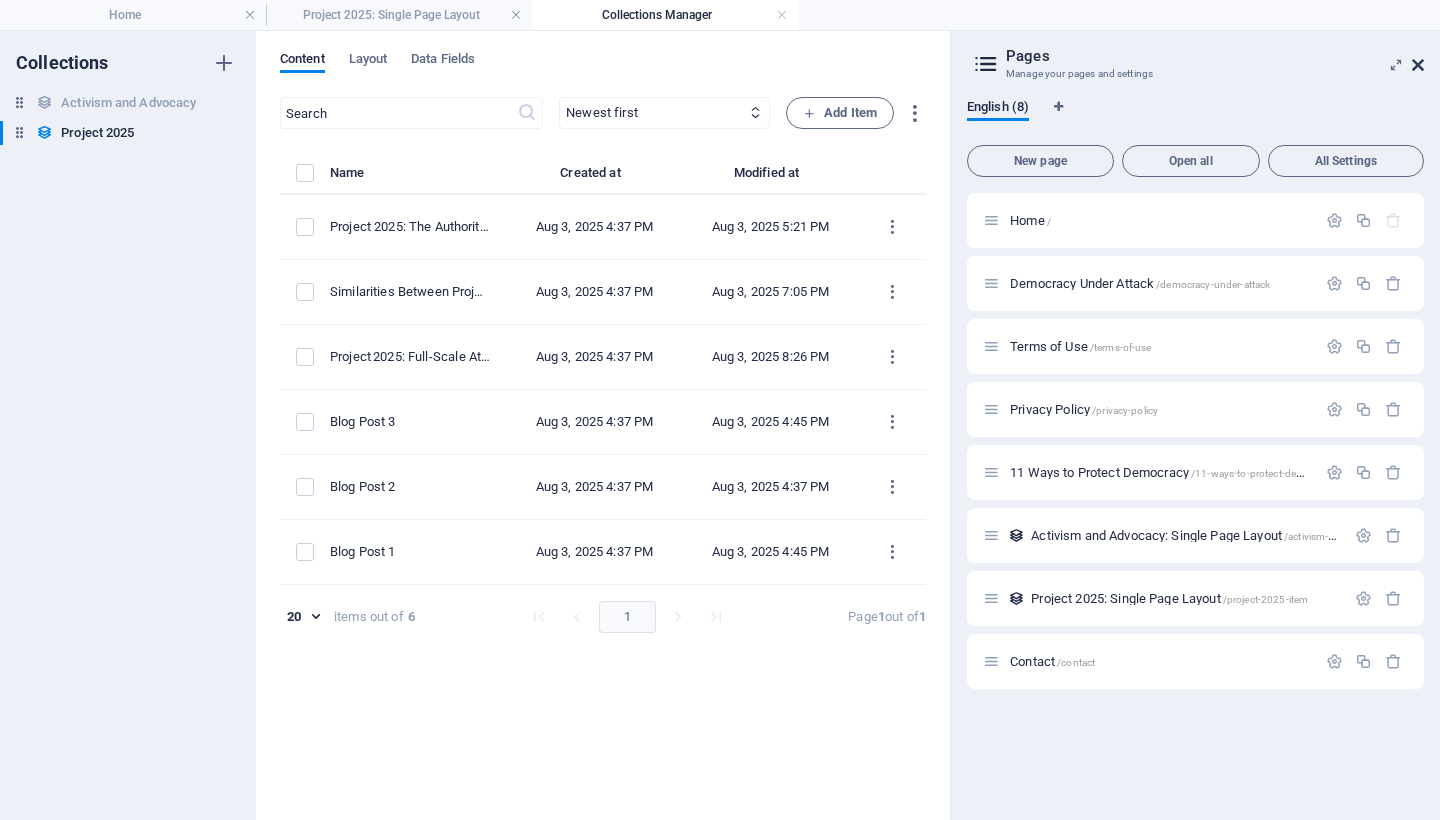 click at bounding box center [1418, 65] 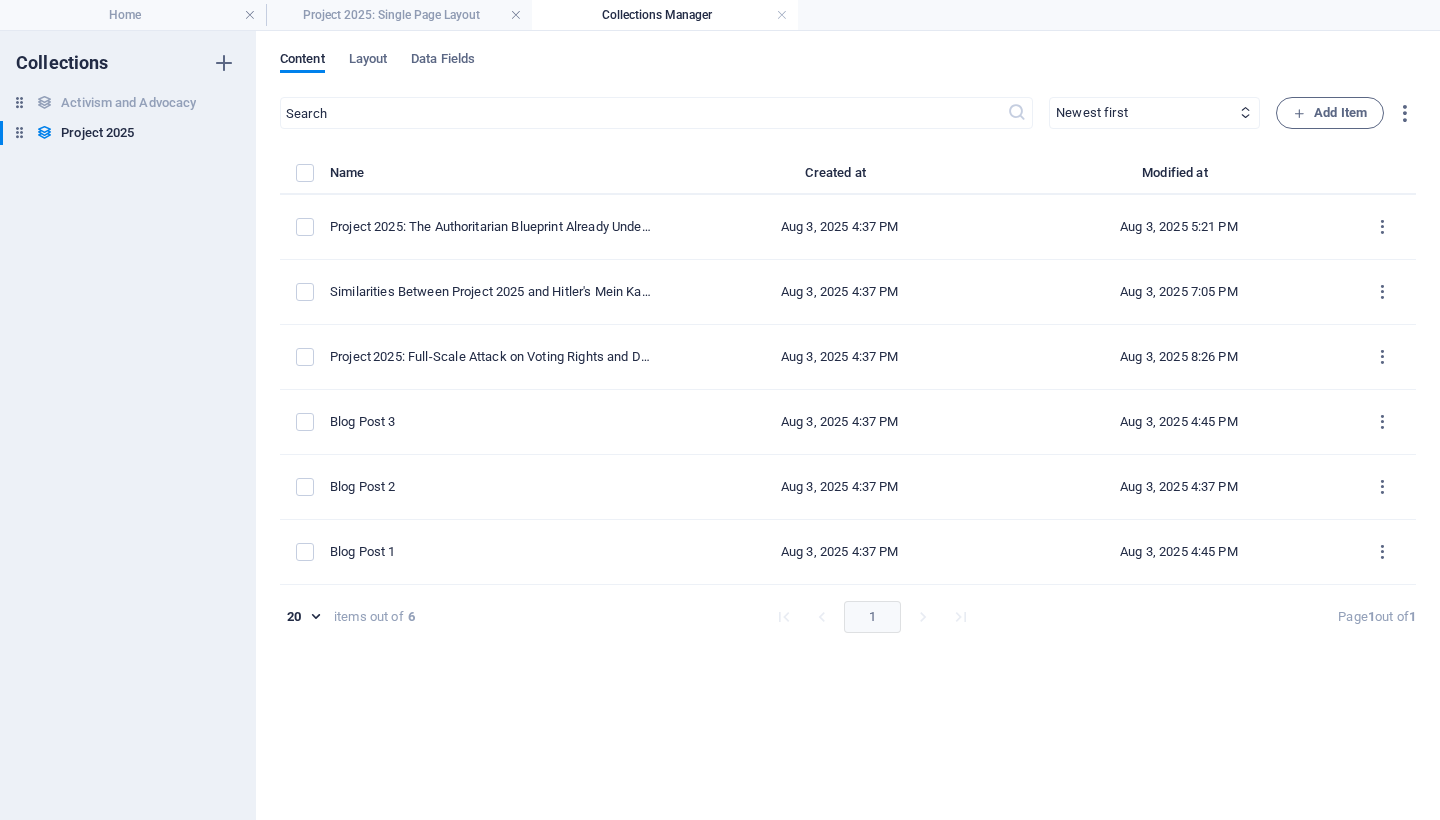 click on "Collections Manager" at bounding box center [665, 15] 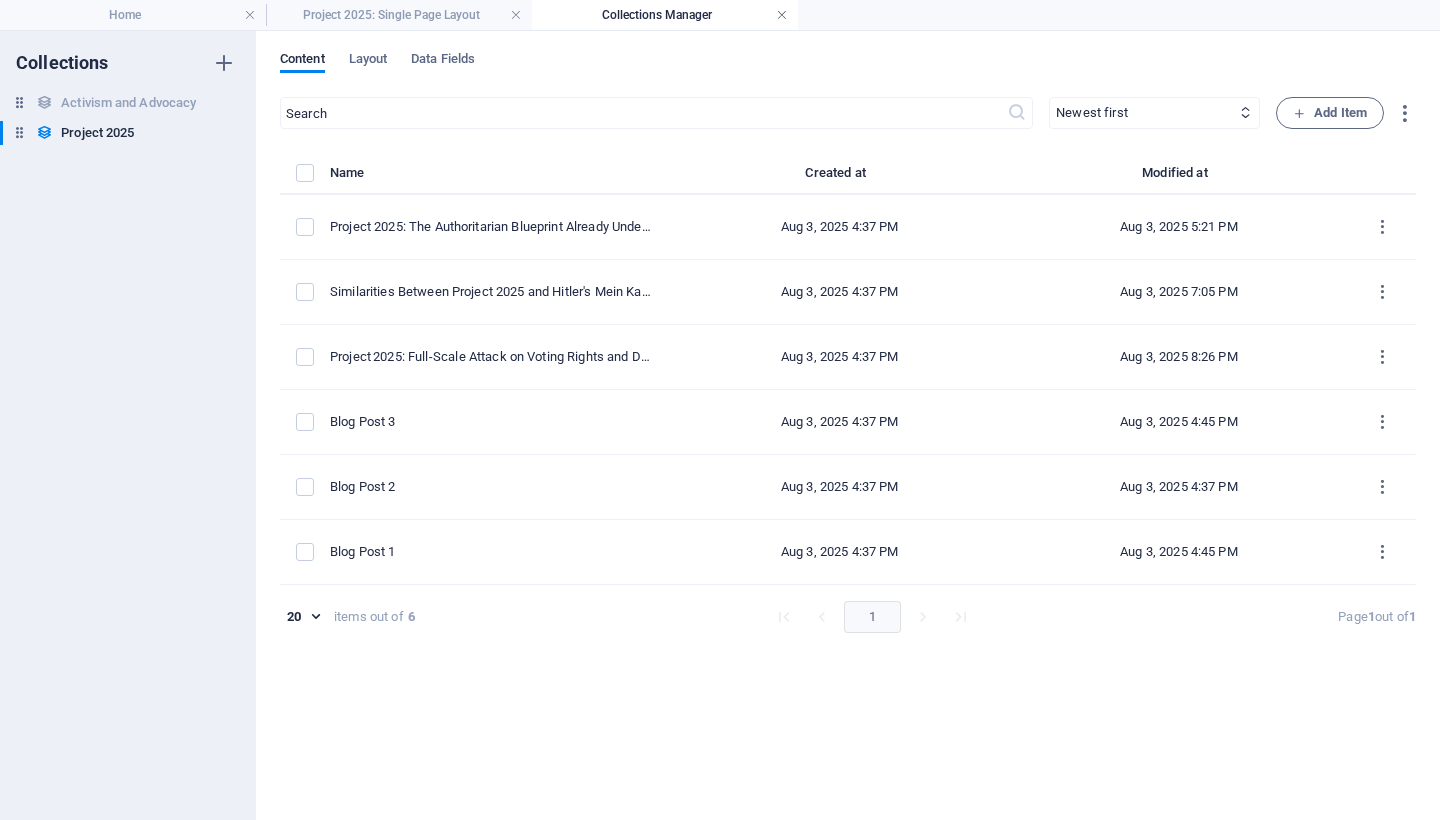 click at bounding box center [782, 15] 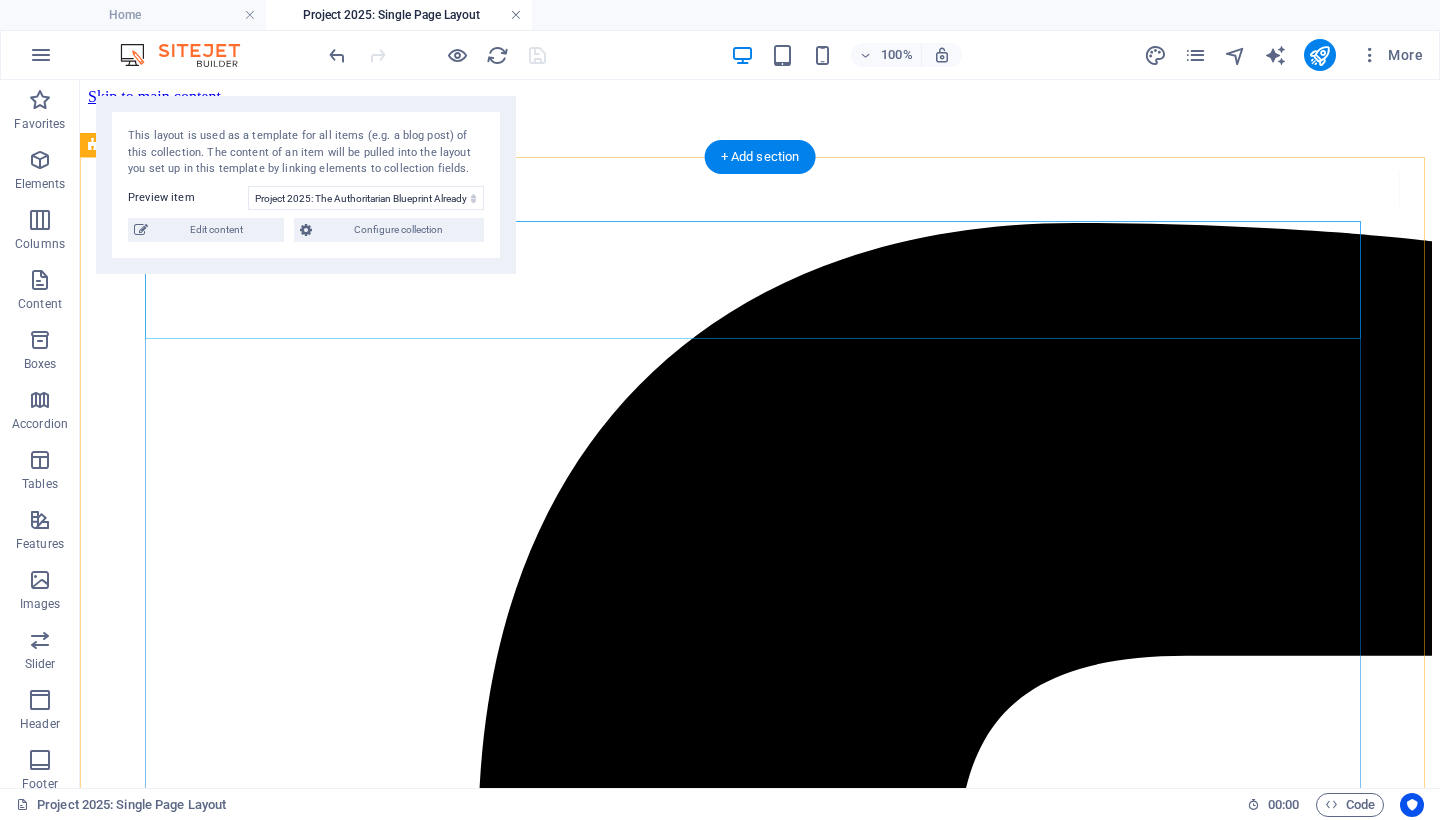 click at bounding box center (516, 15) 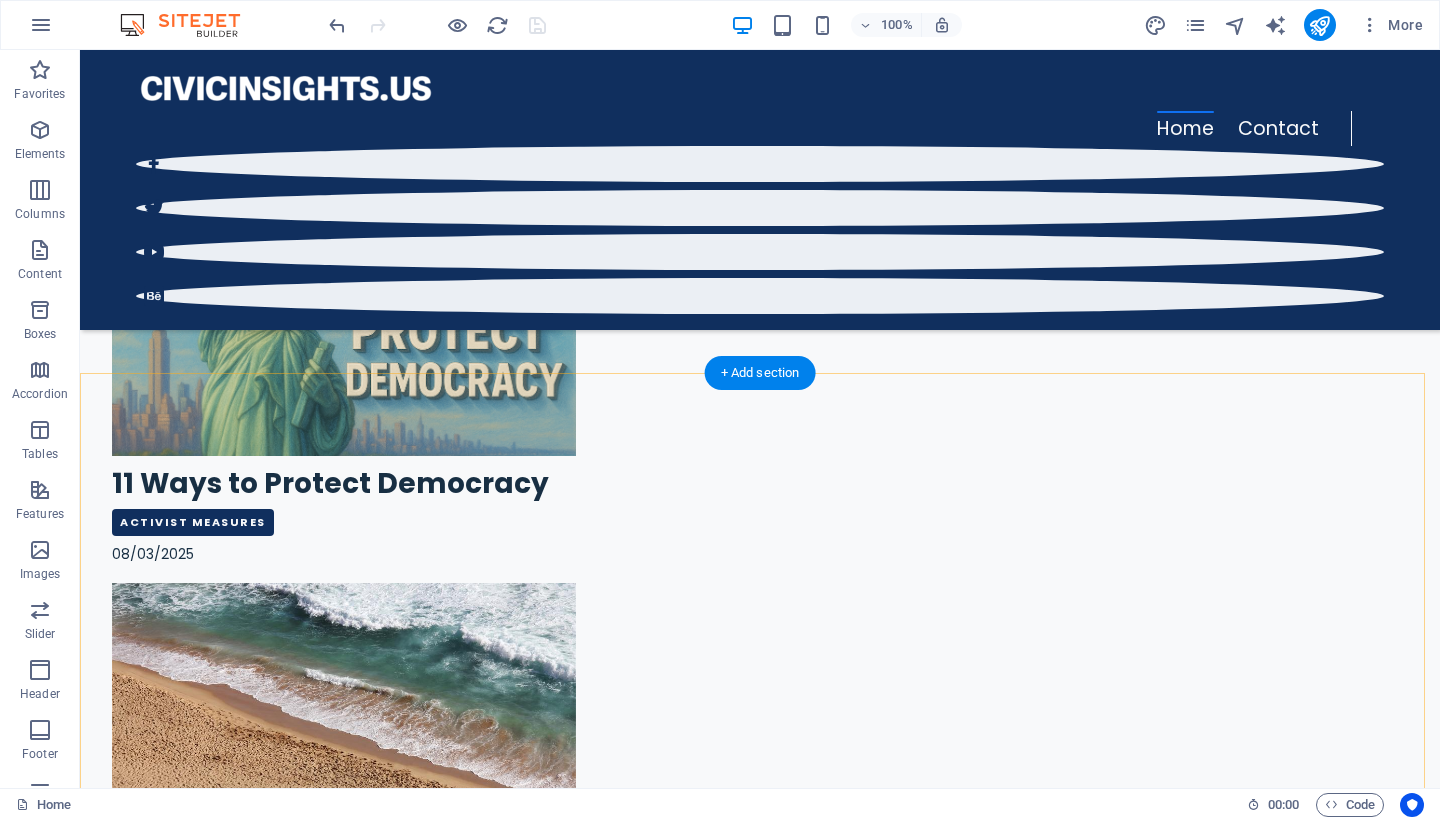 scroll, scrollTop: 2832, scrollLeft: 0, axis: vertical 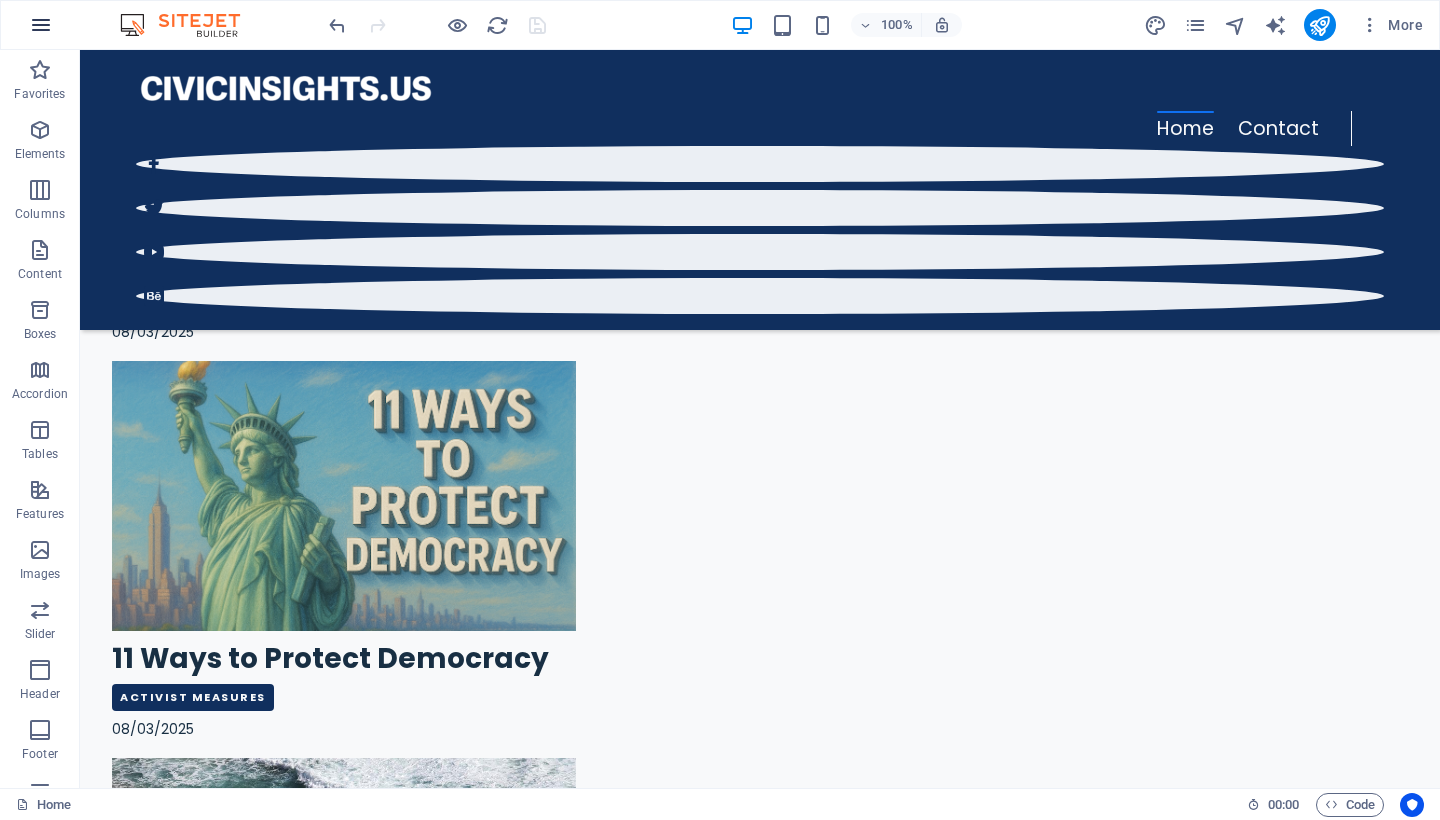 click at bounding box center (41, 25) 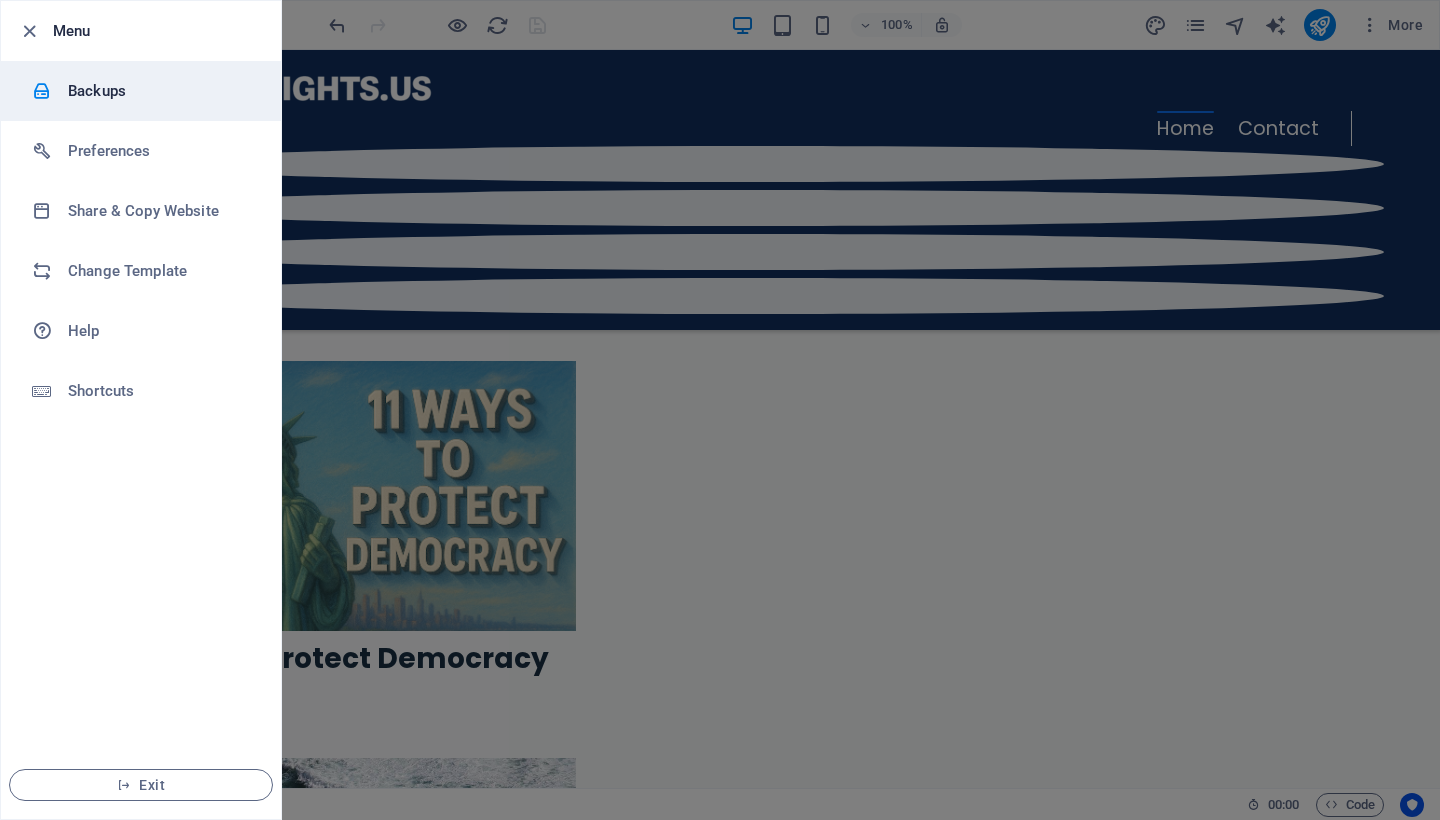 click on "Backups" at bounding box center (160, 91) 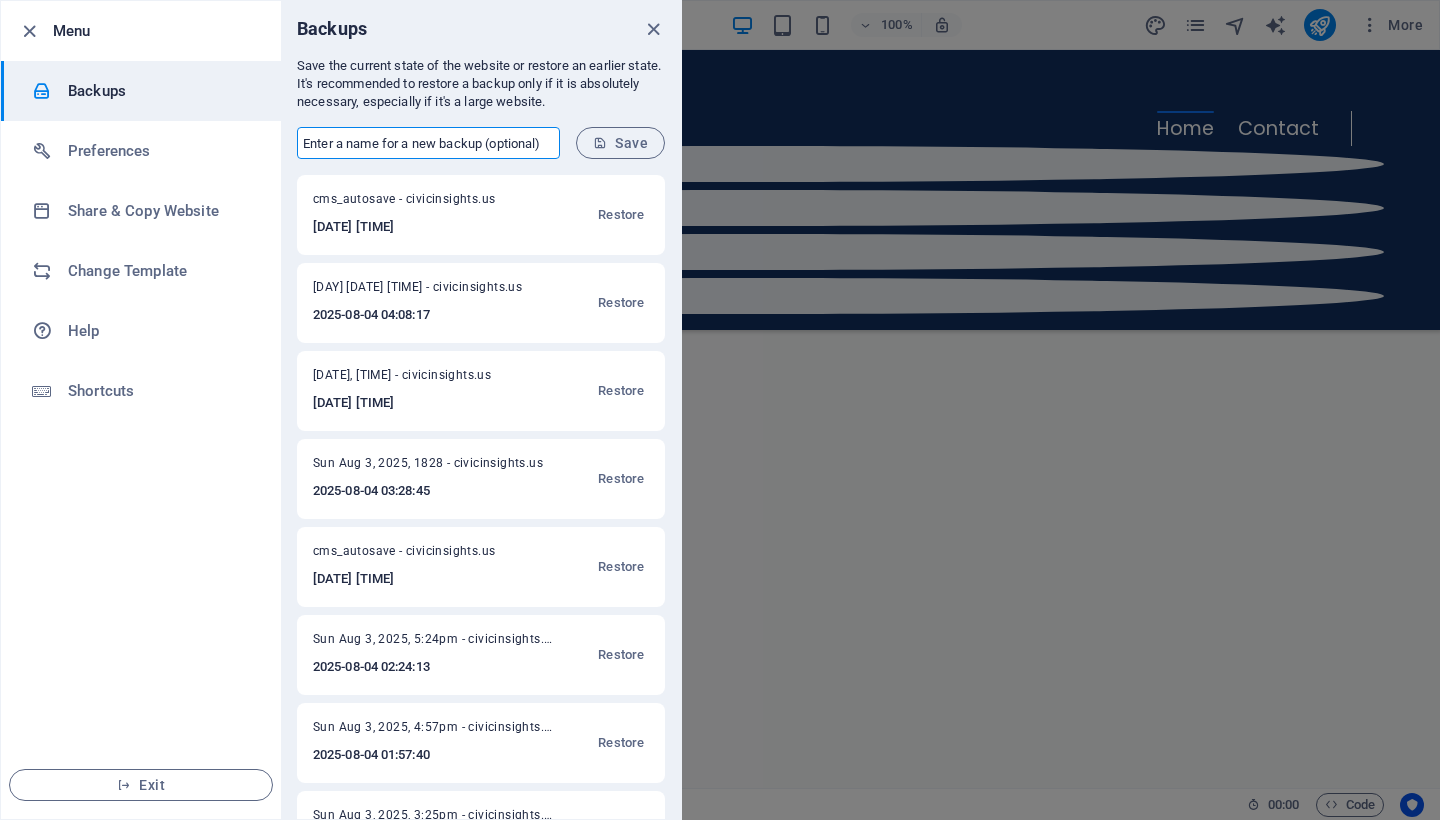 click at bounding box center (428, 143) 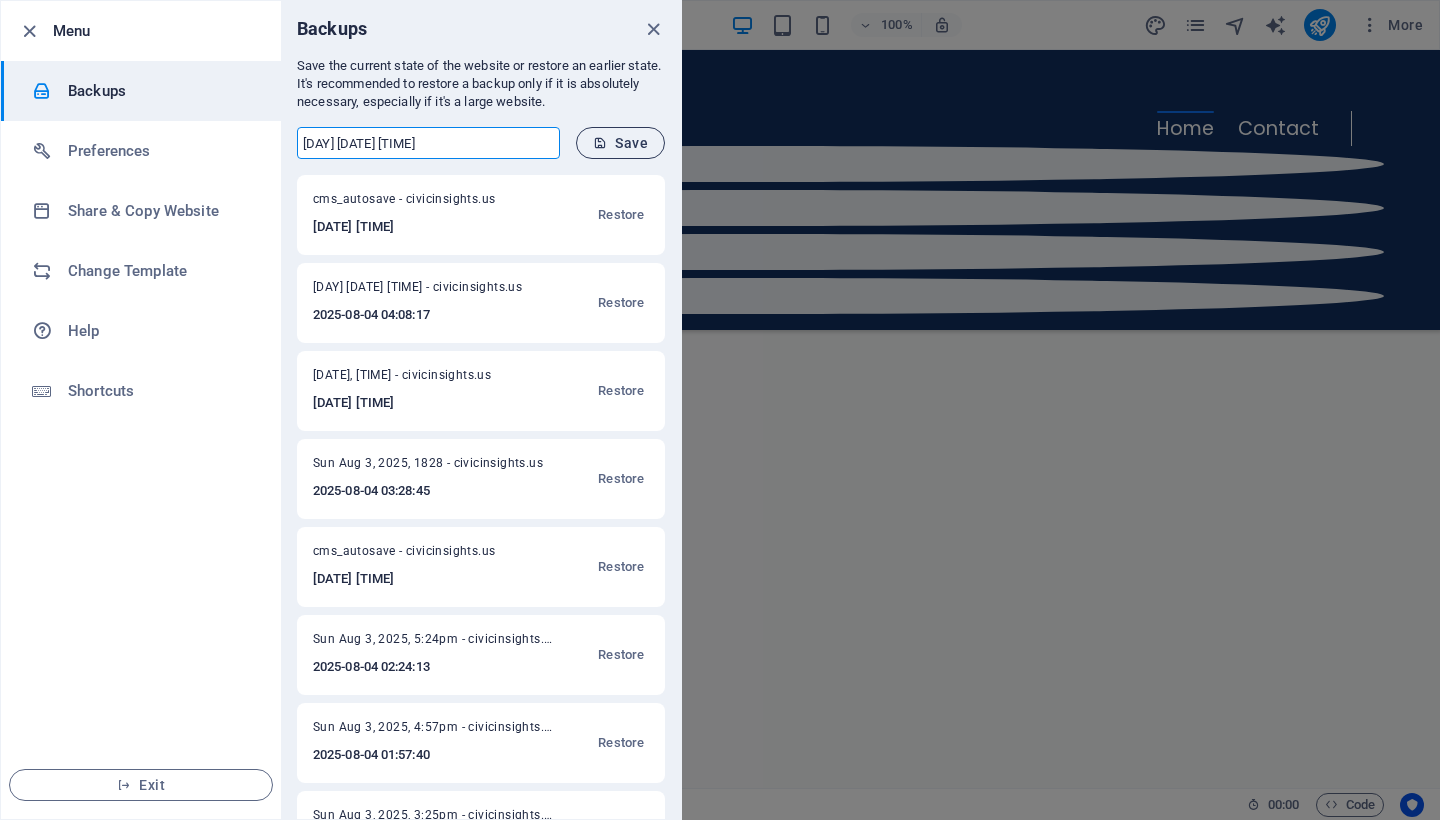 type on "[DAY] [DATE] [TIME]" 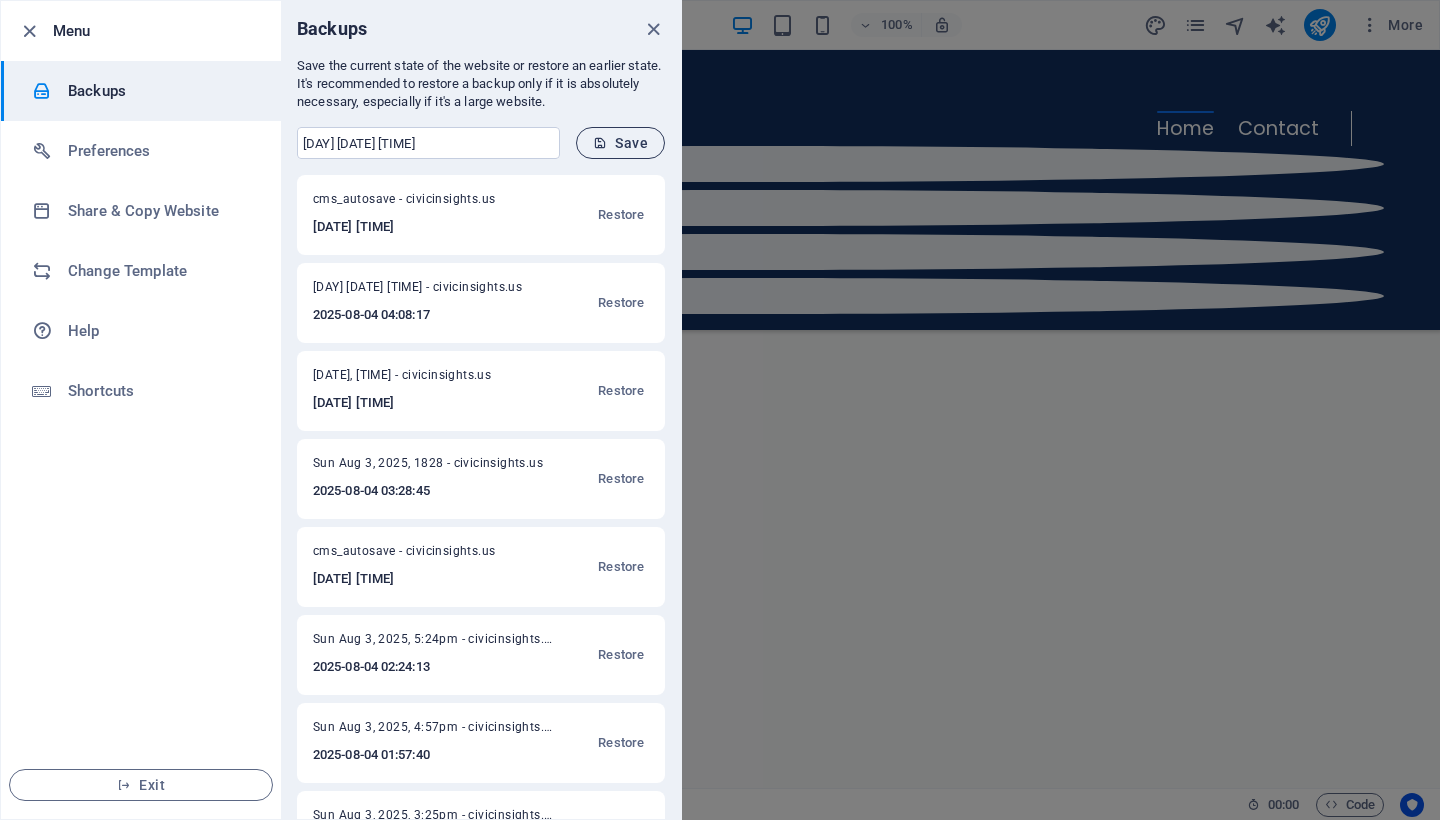 click on "Save" at bounding box center [620, 143] 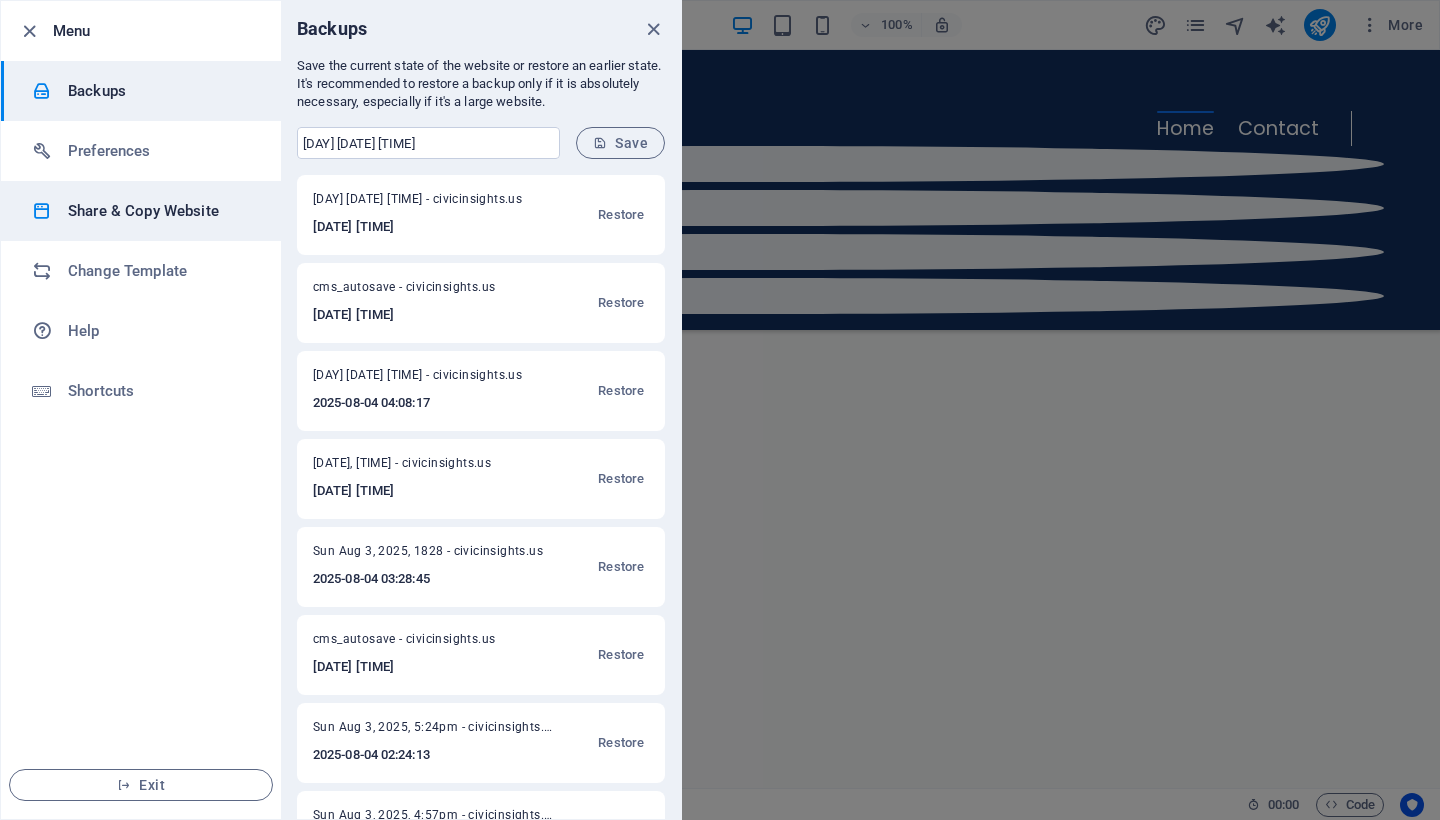 click on "Share & Copy Website" at bounding box center [160, 211] 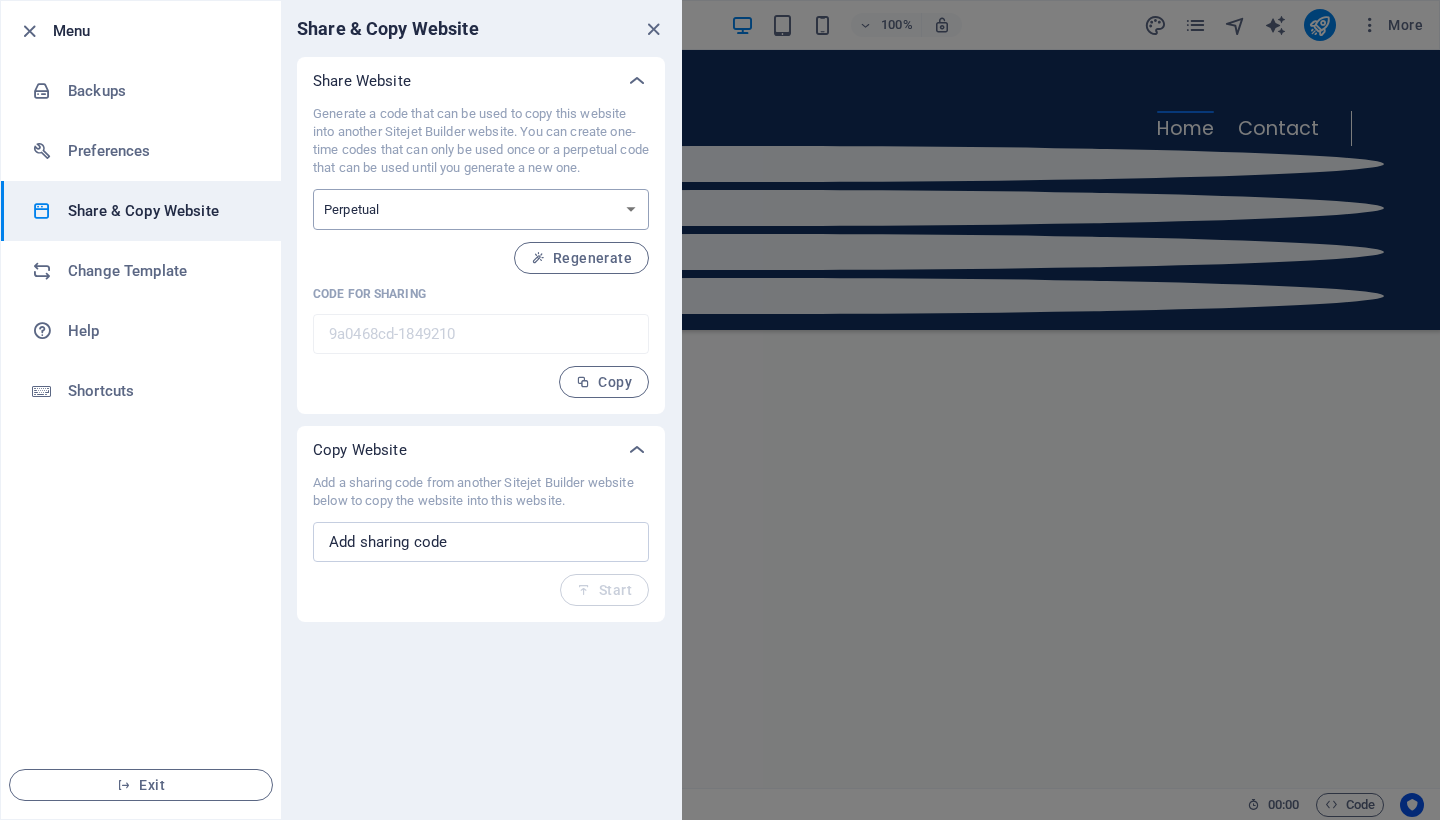select on "onetime" 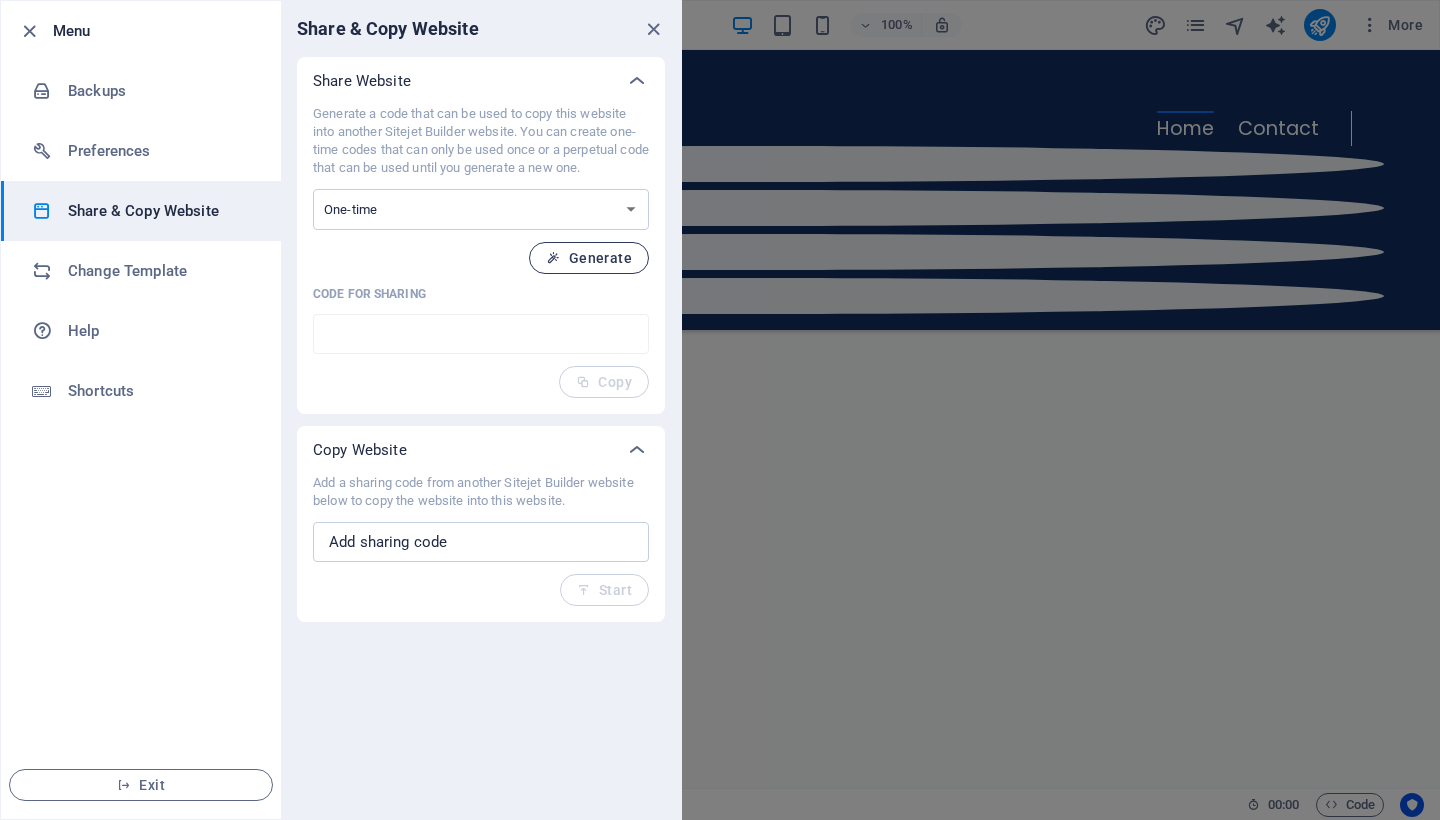 click on "Generate" at bounding box center (589, 258) 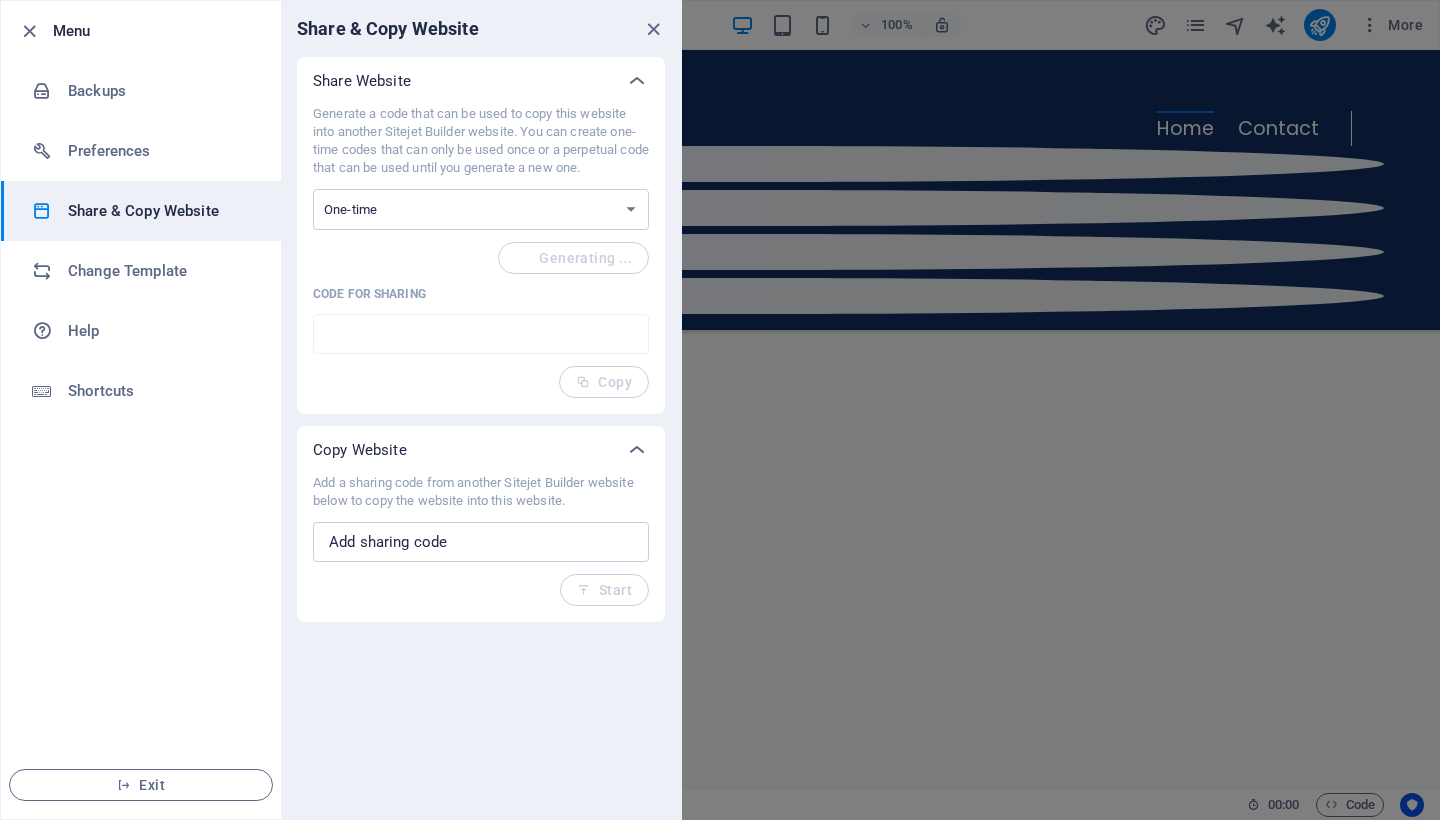 type on "[UUID]" 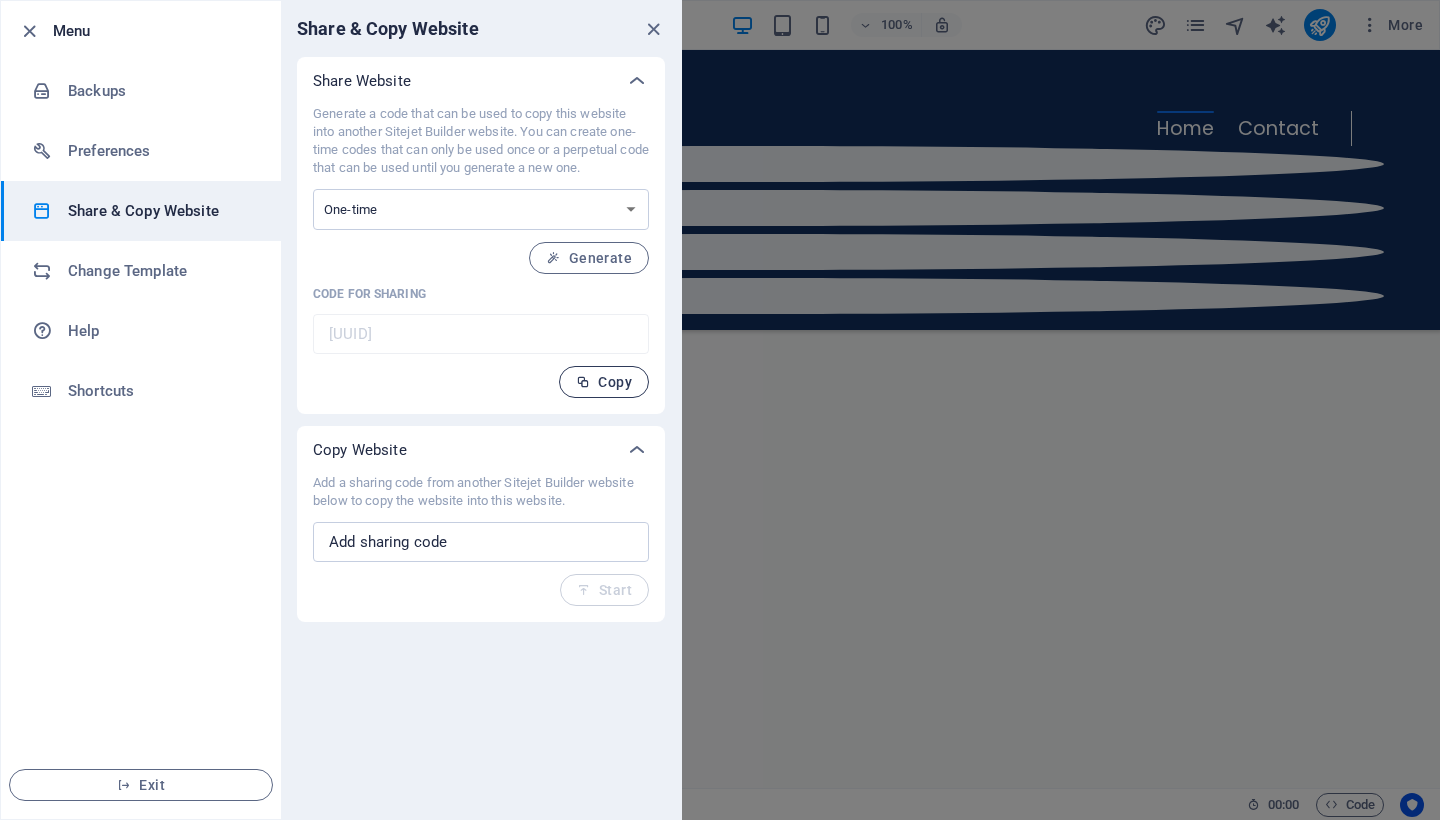 click on "Copy" at bounding box center [604, 382] 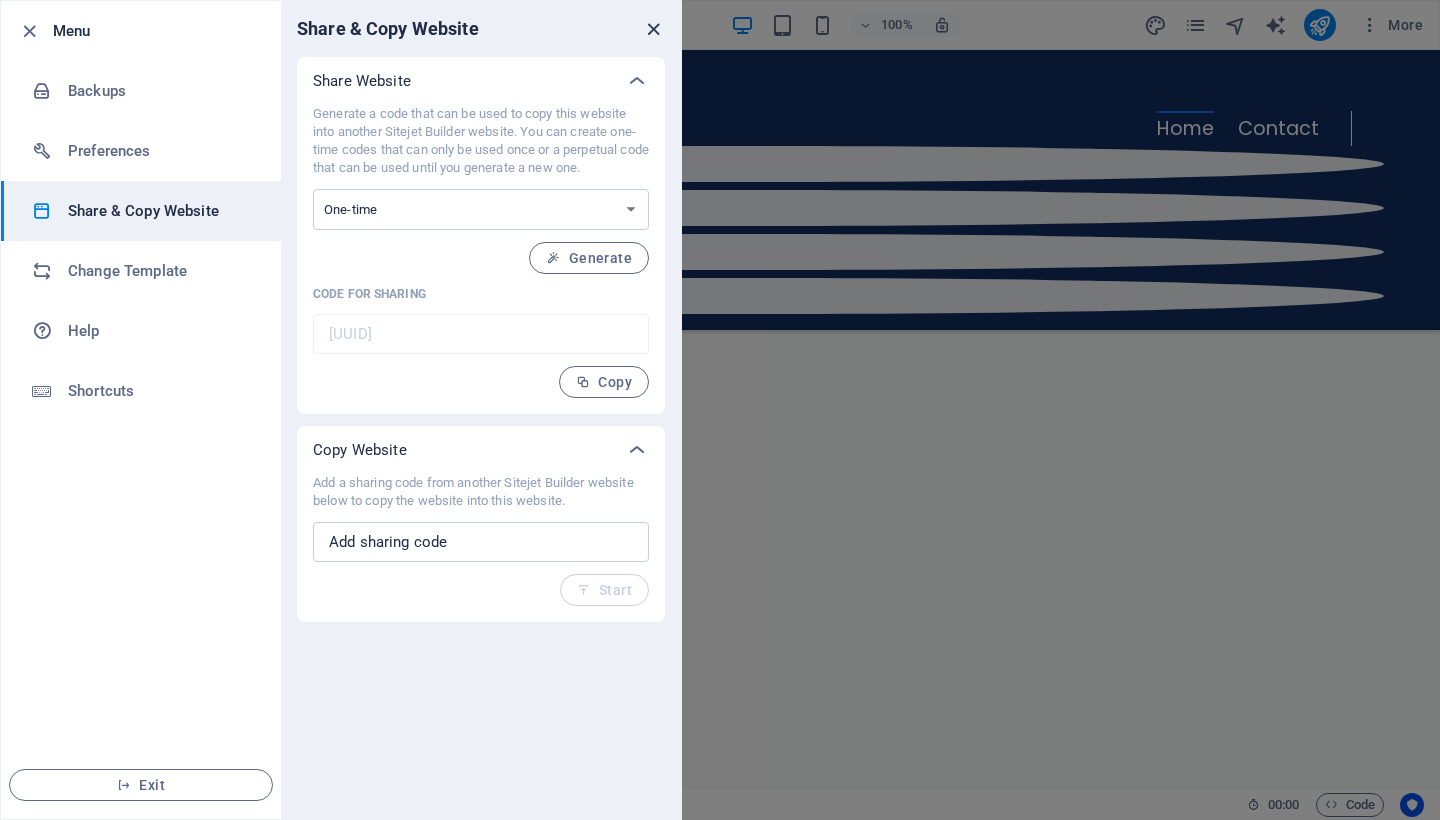 click at bounding box center (653, 29) 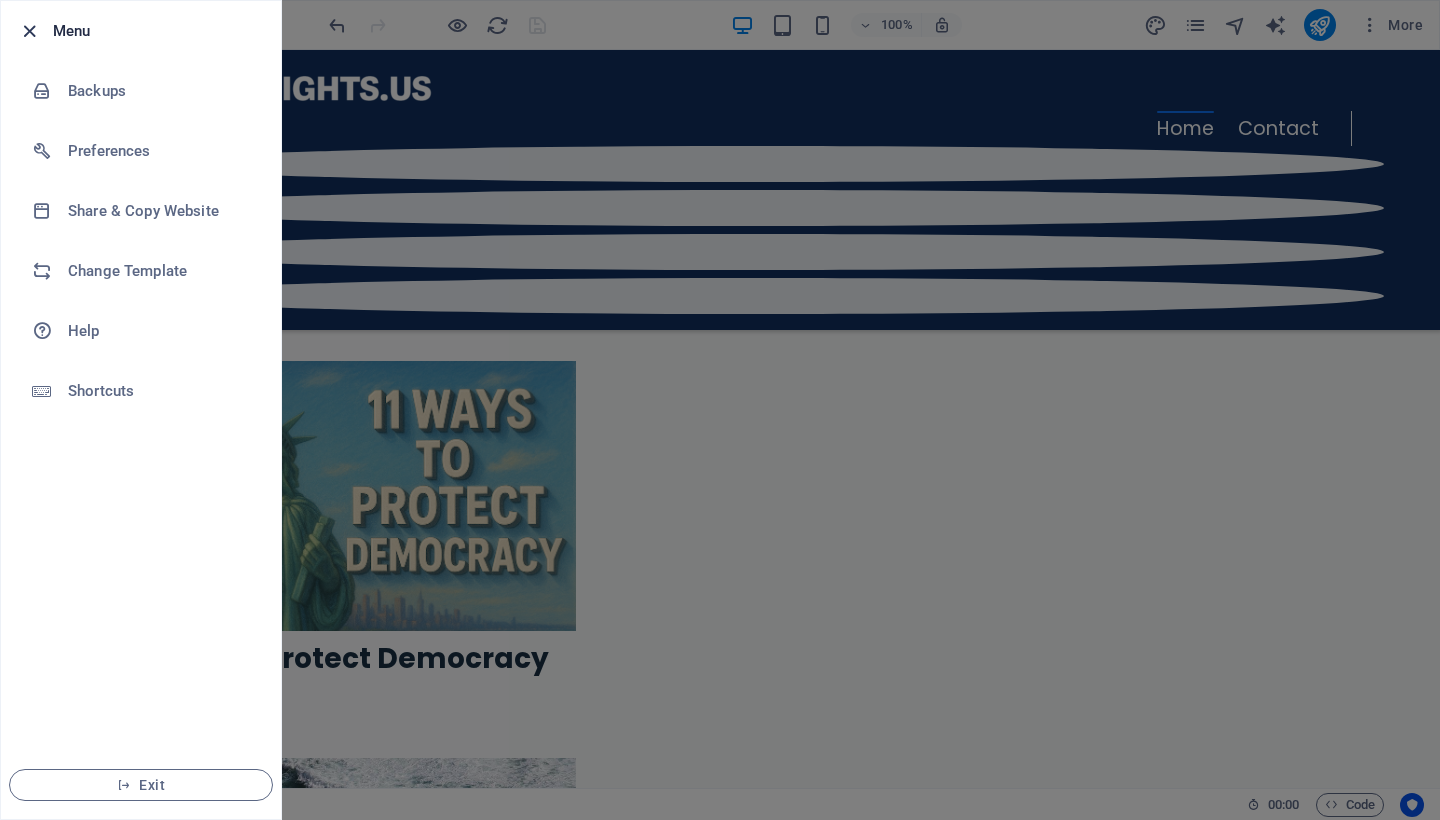 click at bounding box center (29, 31) 